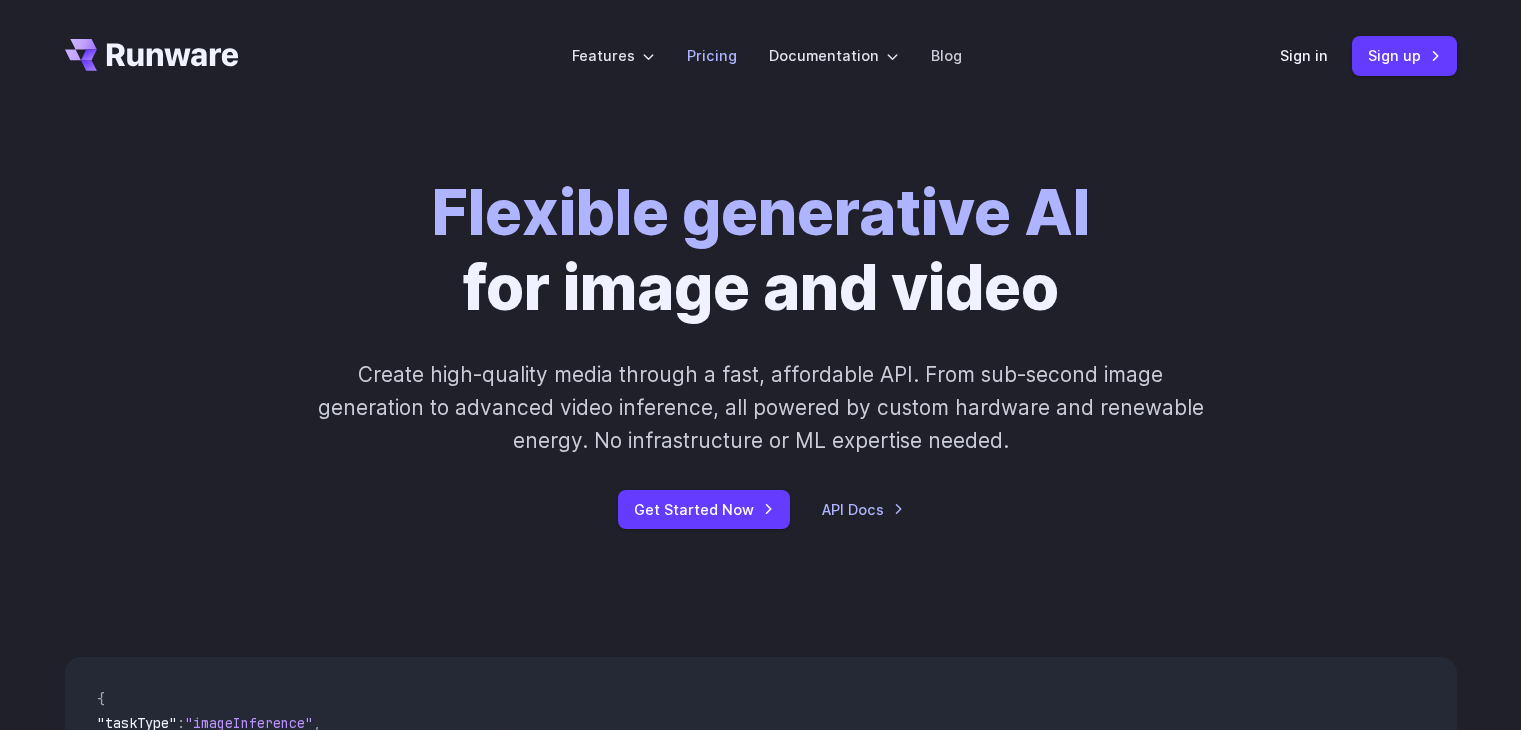 scroll, scrollTop: 0, scrollLeft: 0, axis: both 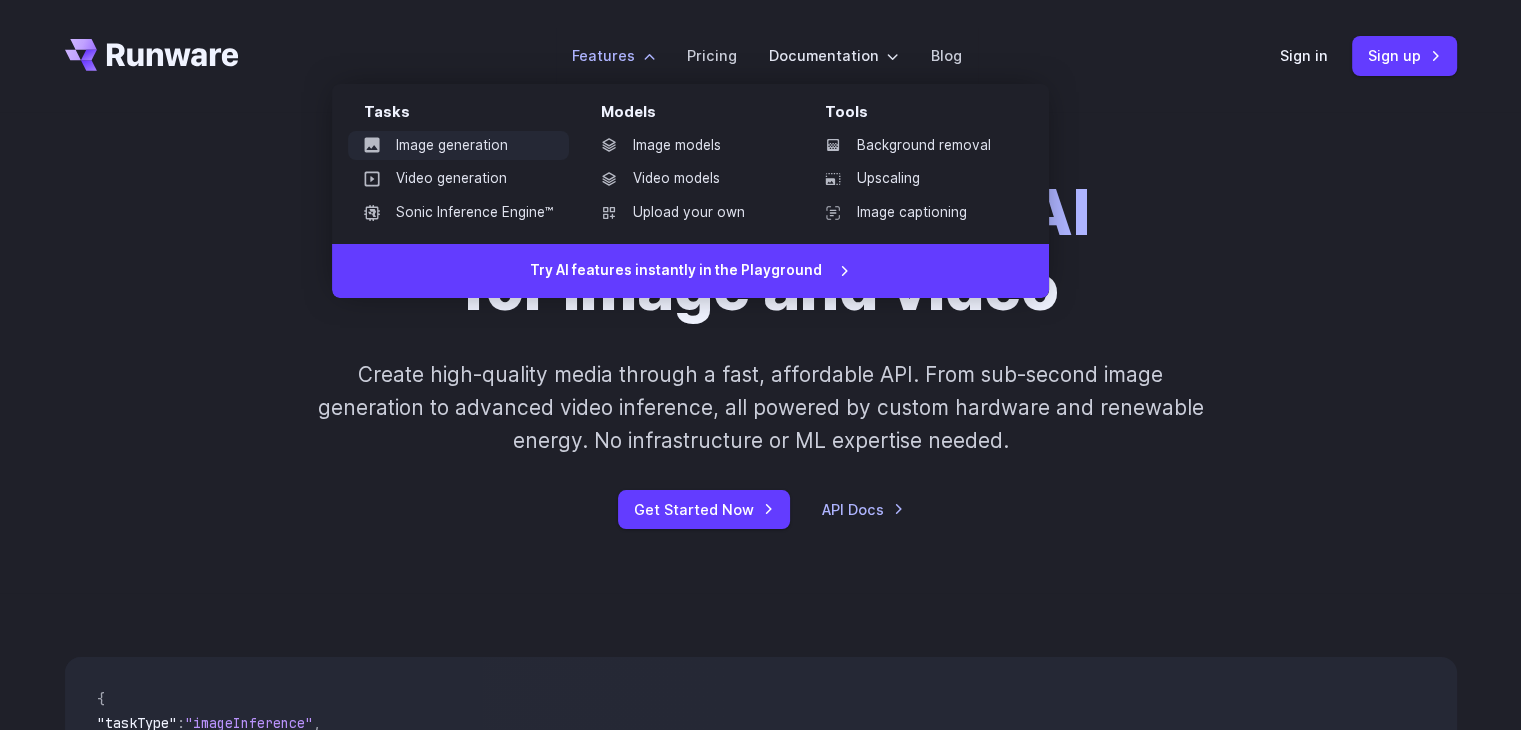 click on "Image generation" at bounding box center [458, 146] 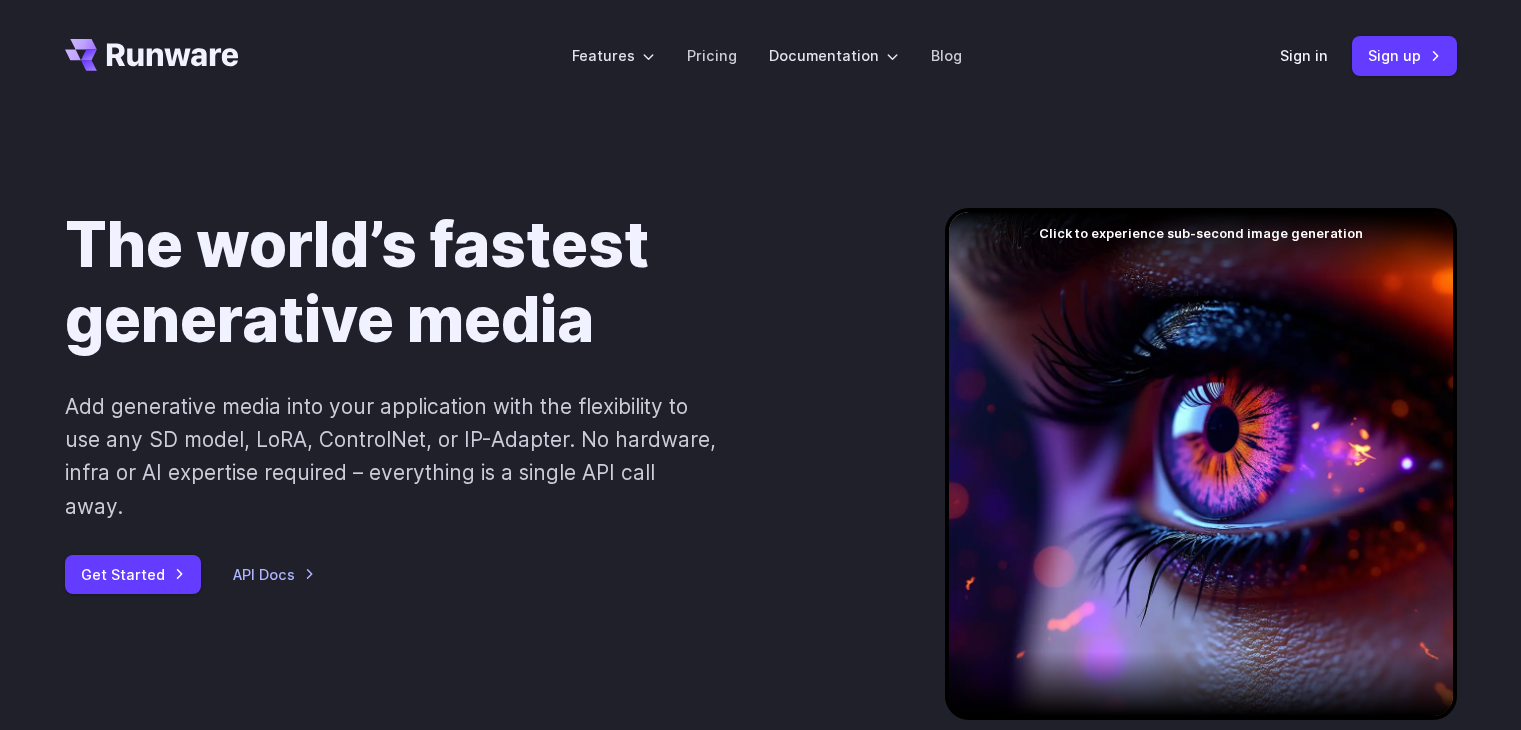 scroll, scrollTop: 0, scrollLeft: 0, axis: both 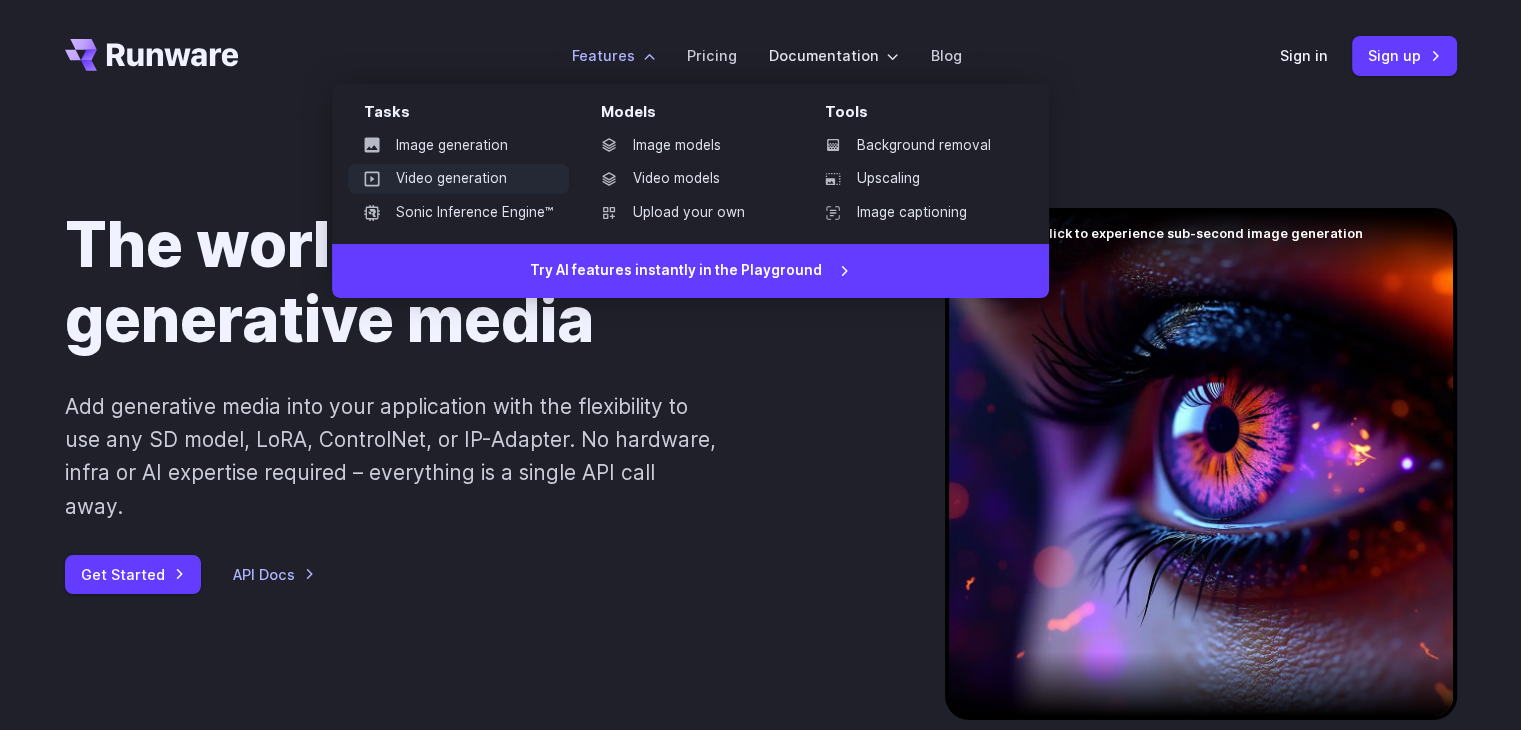 click on "Video generation" at bounding box center (458, 179) 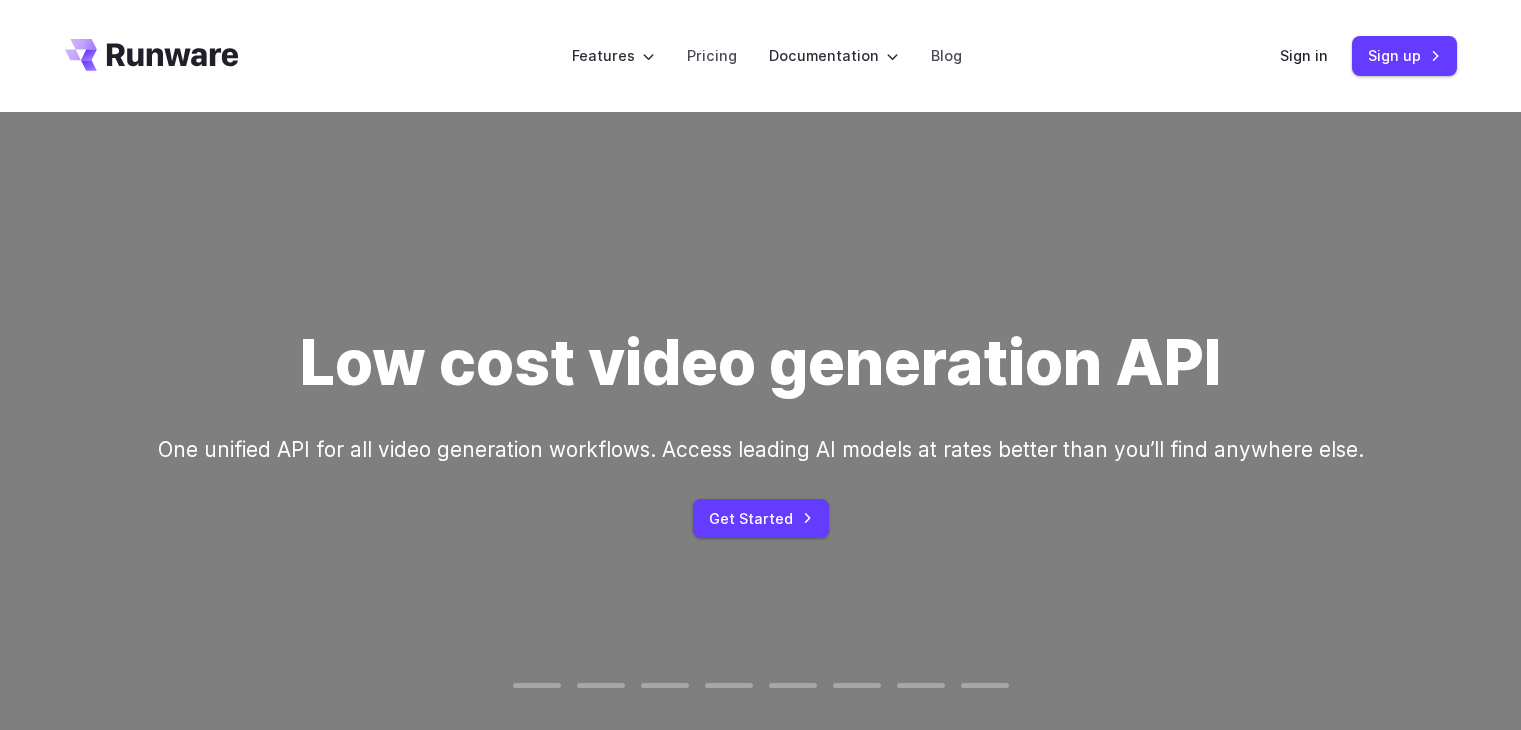 scroll, scrollTop: 0, scrollLeft: 0, axis: both 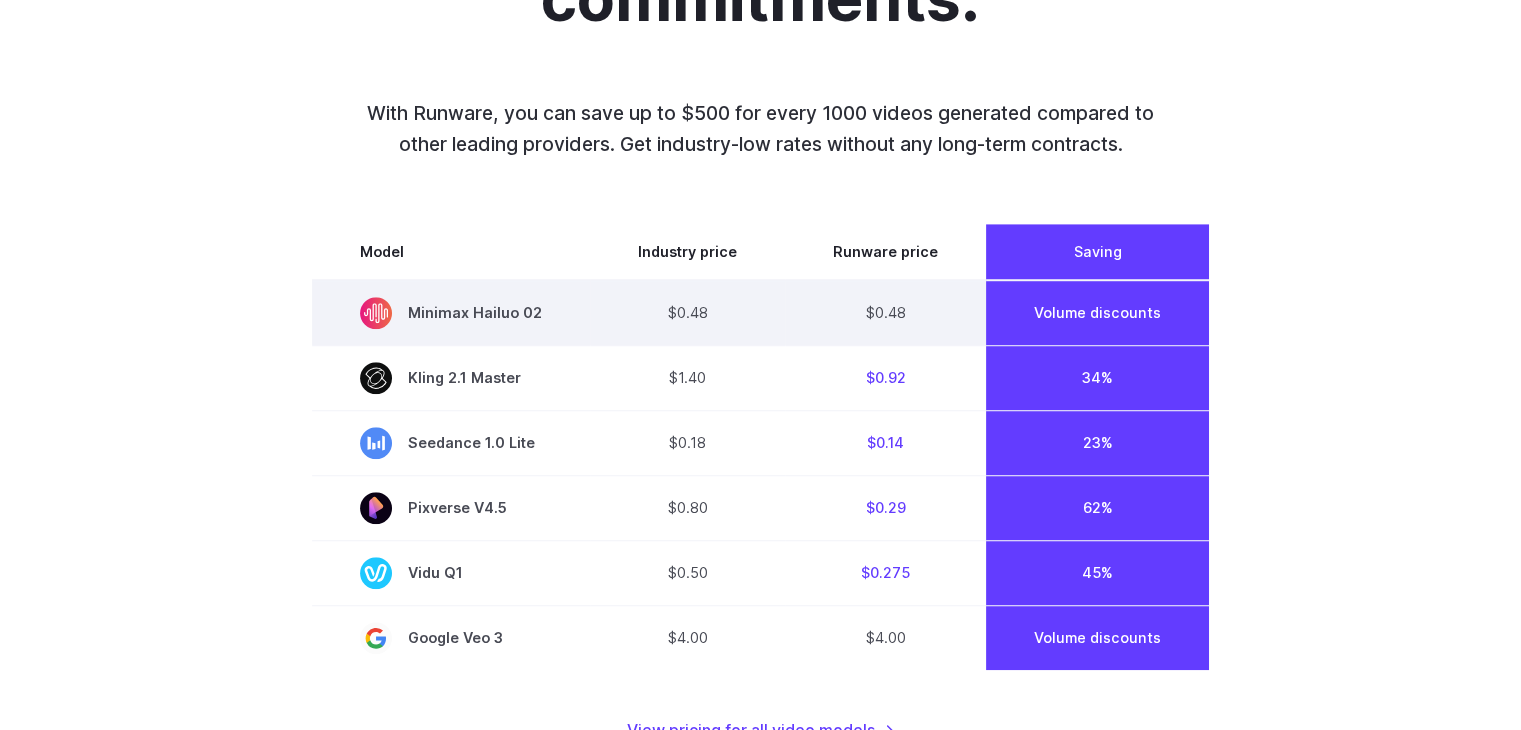click on "Minimax Hailuo 02" at bounding box center (451, 313) 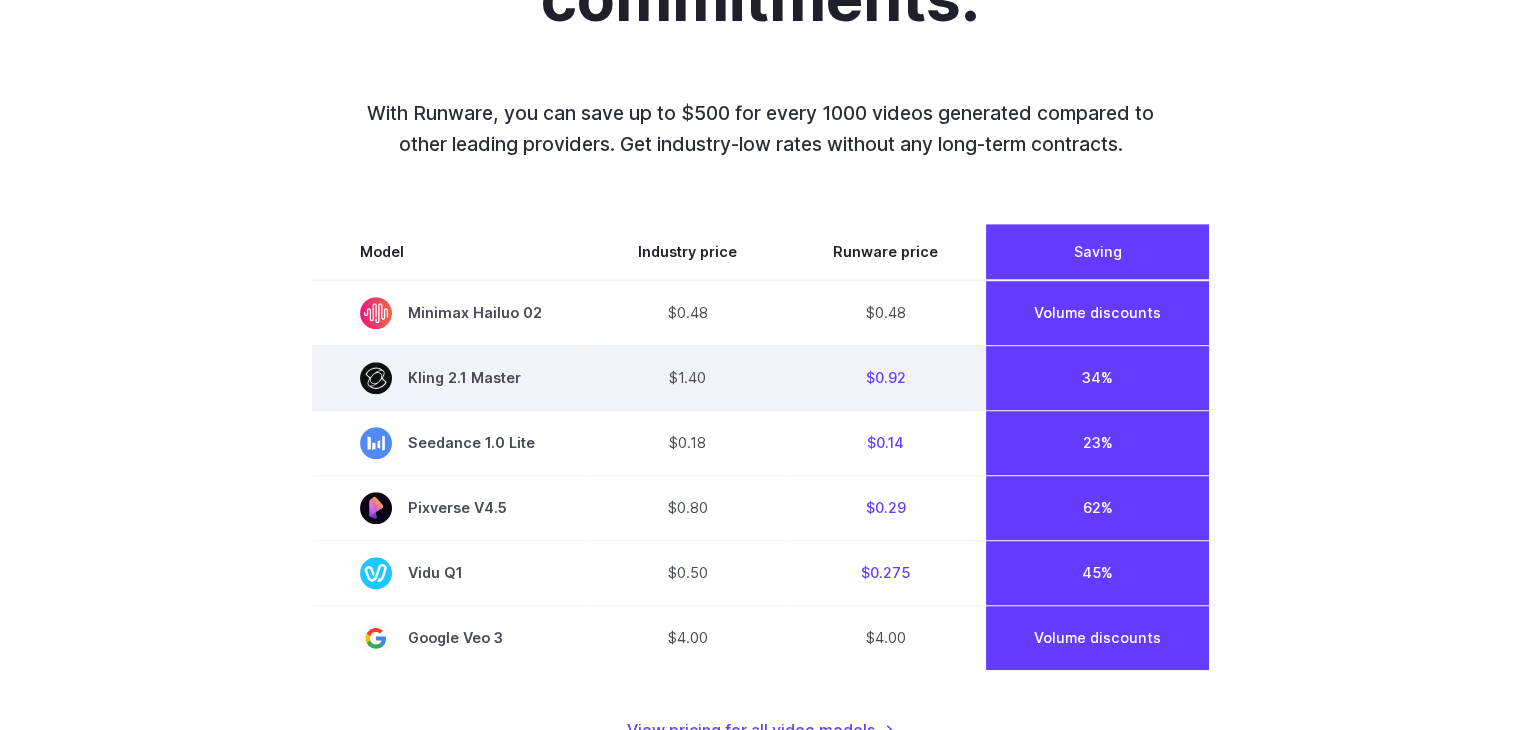 drag, startPoint x: 533, startPoint y: 378, endPoint x: 401, endPoint y: 378, distance: 132 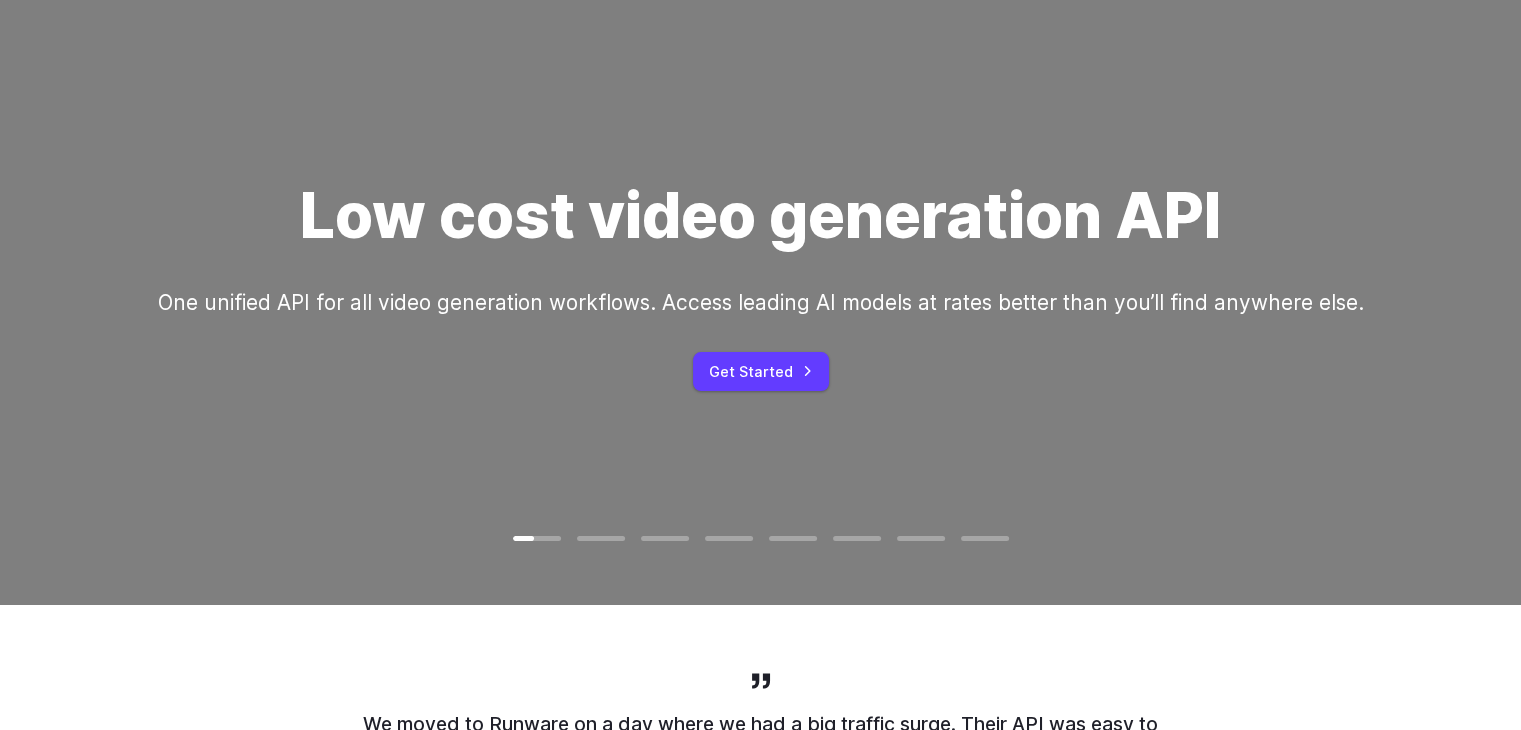 scroll, scrollTop: 0, scrollLeft: 0, axis: both 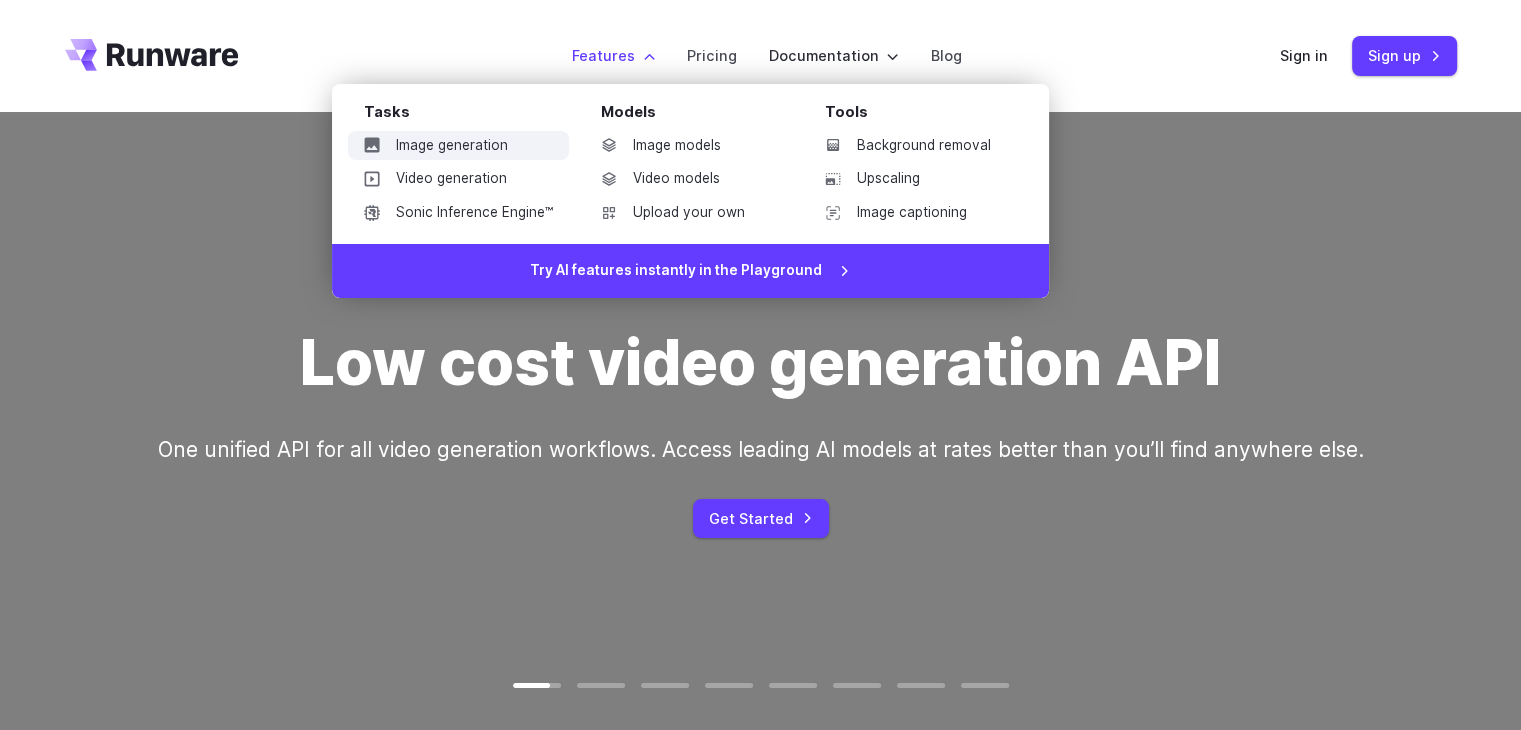 click on "Image generation" at bounding box center [458, 146] 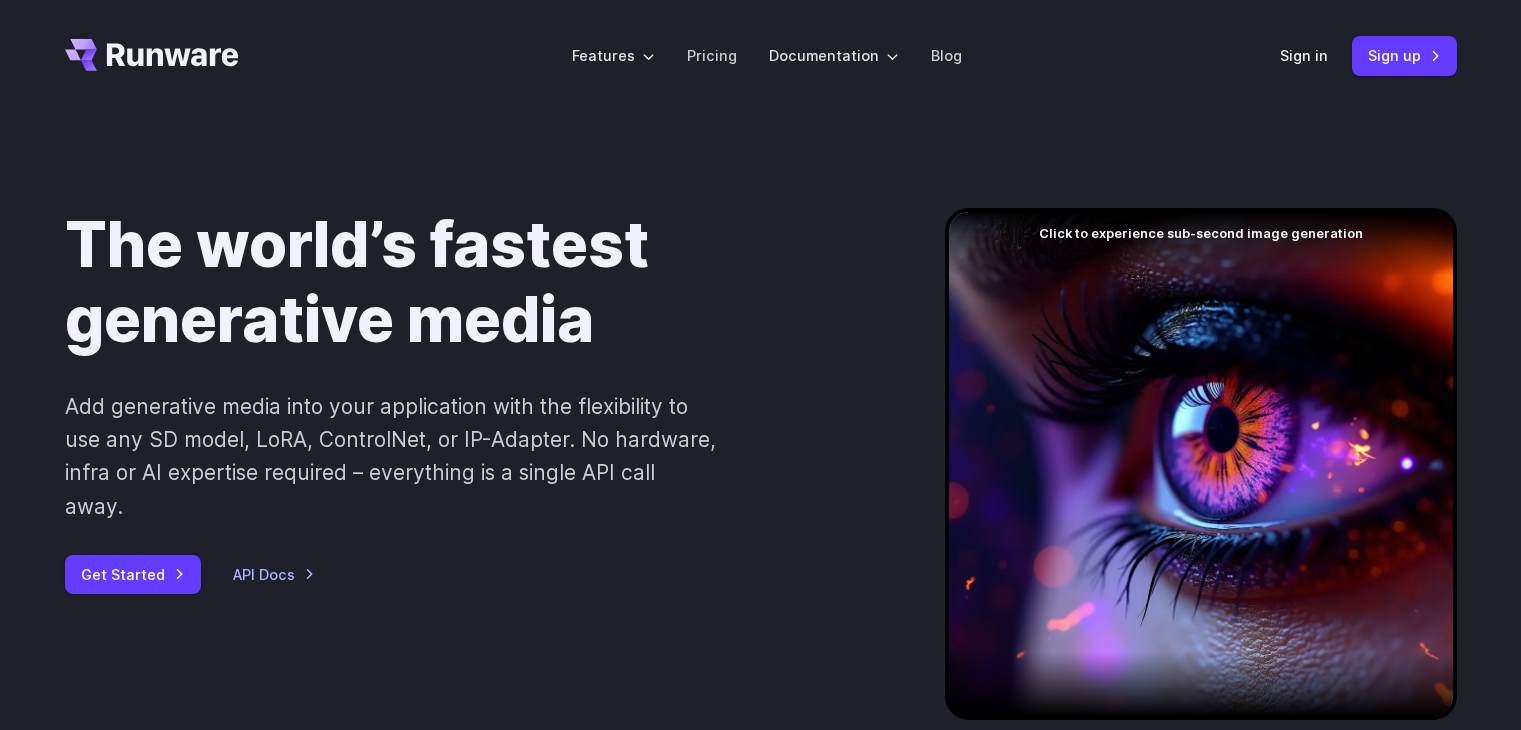 scroll, scrollTop: 0, scrollLeft: 0, axis: both 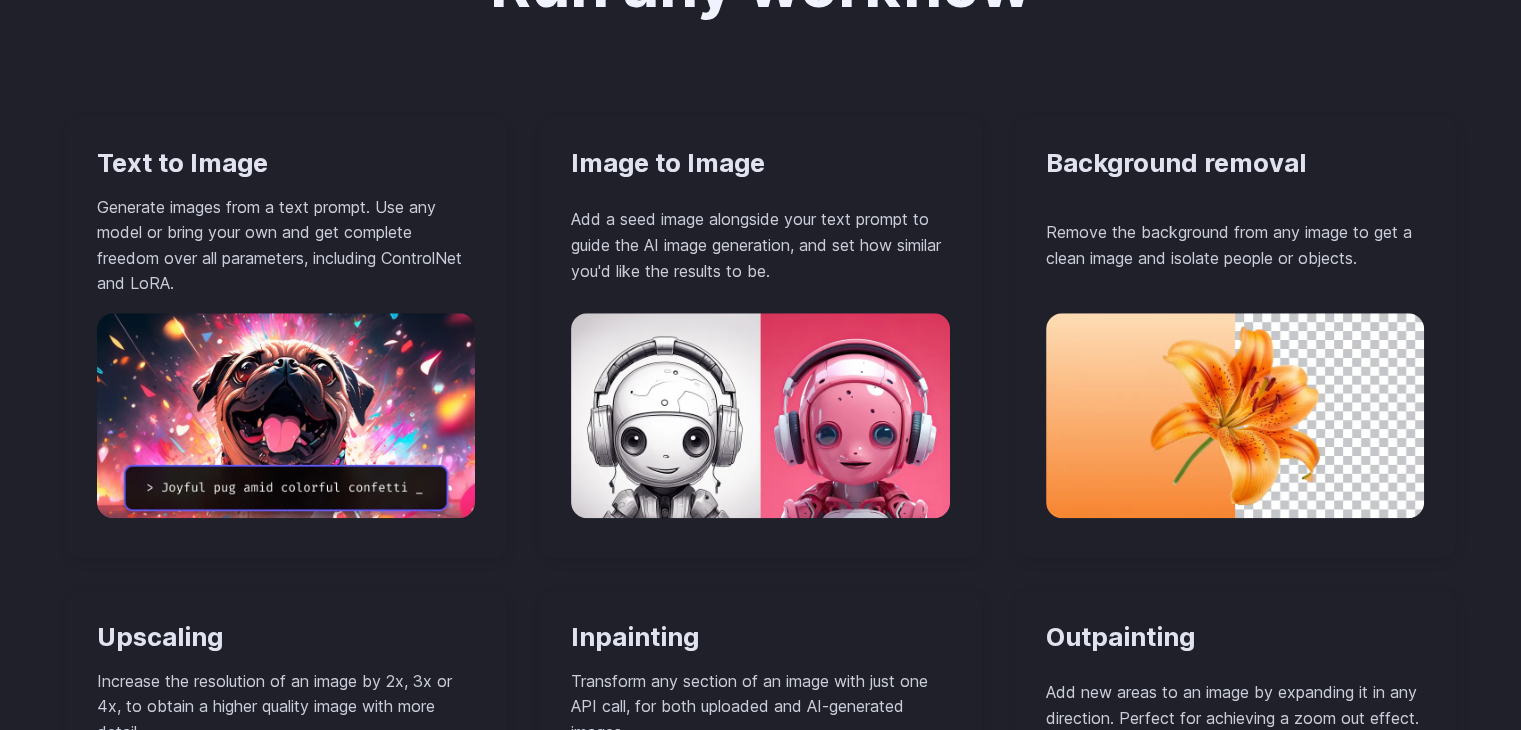 click on "Generate images from a text prompt. Use any model or bring your own and get complete freedom over all parameters, including ControlNet and LoRA." at bounding box center (286, 246) 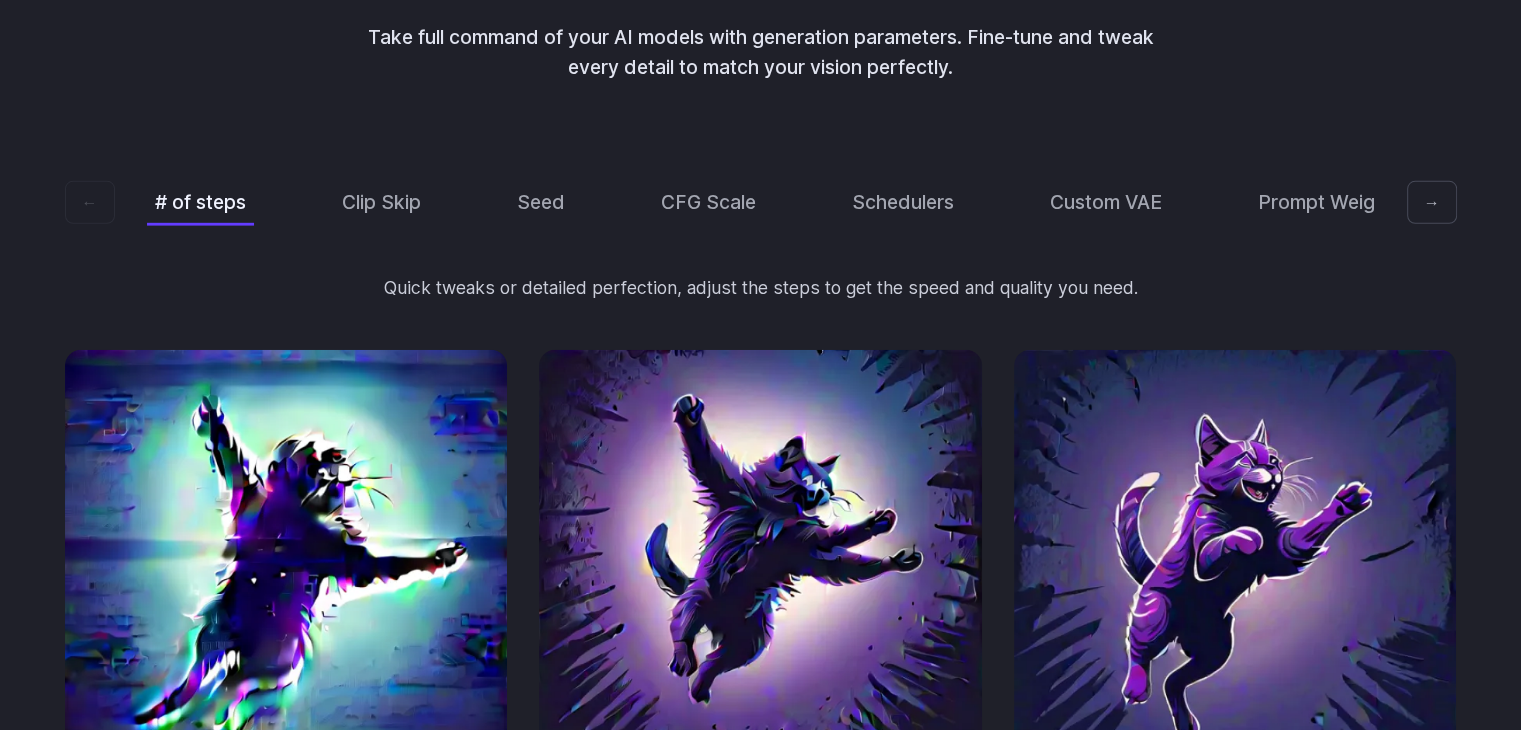 scroll, scrollTop: 5948, scrollLeft: 0, axis: vertical 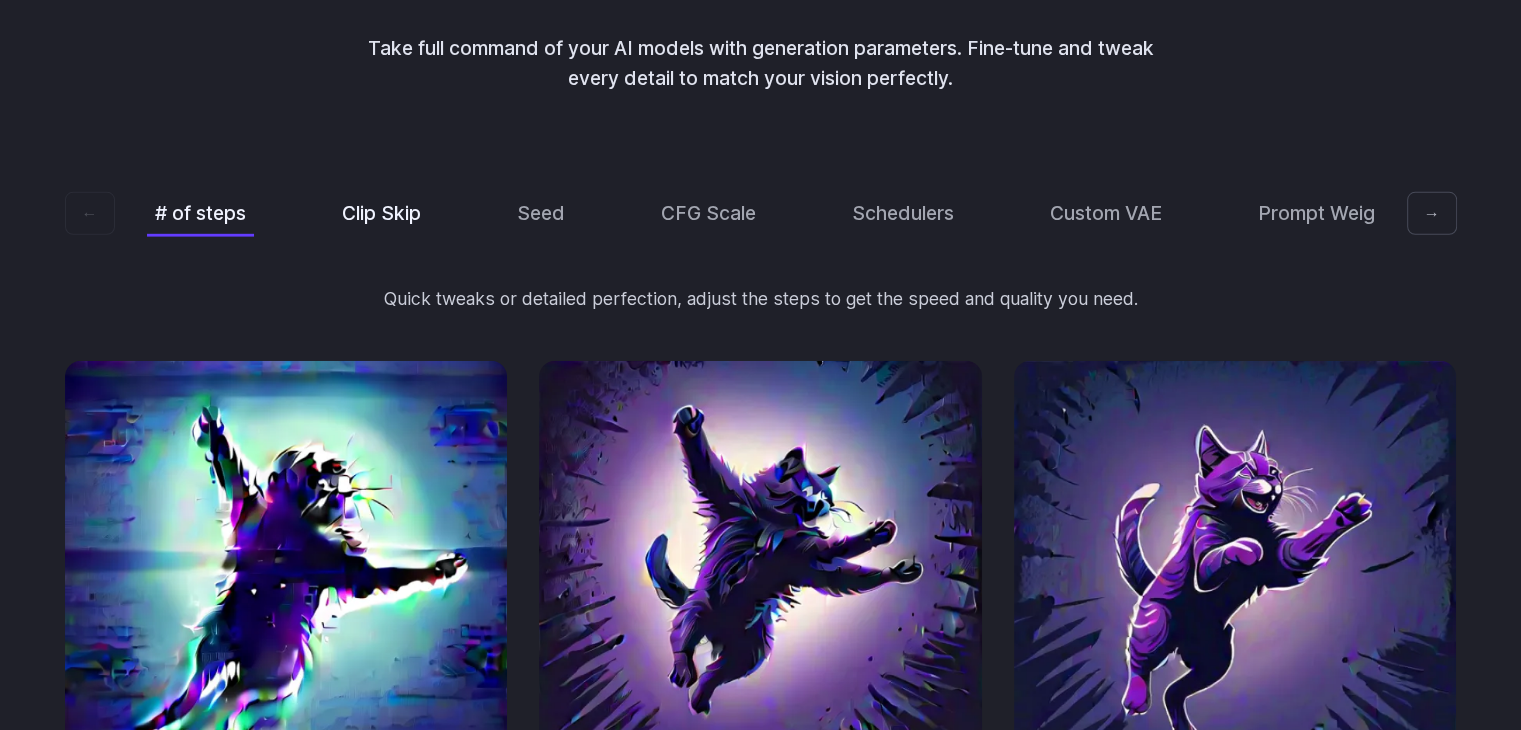 click on "Clip Skip" at bounding box center [381, 213] 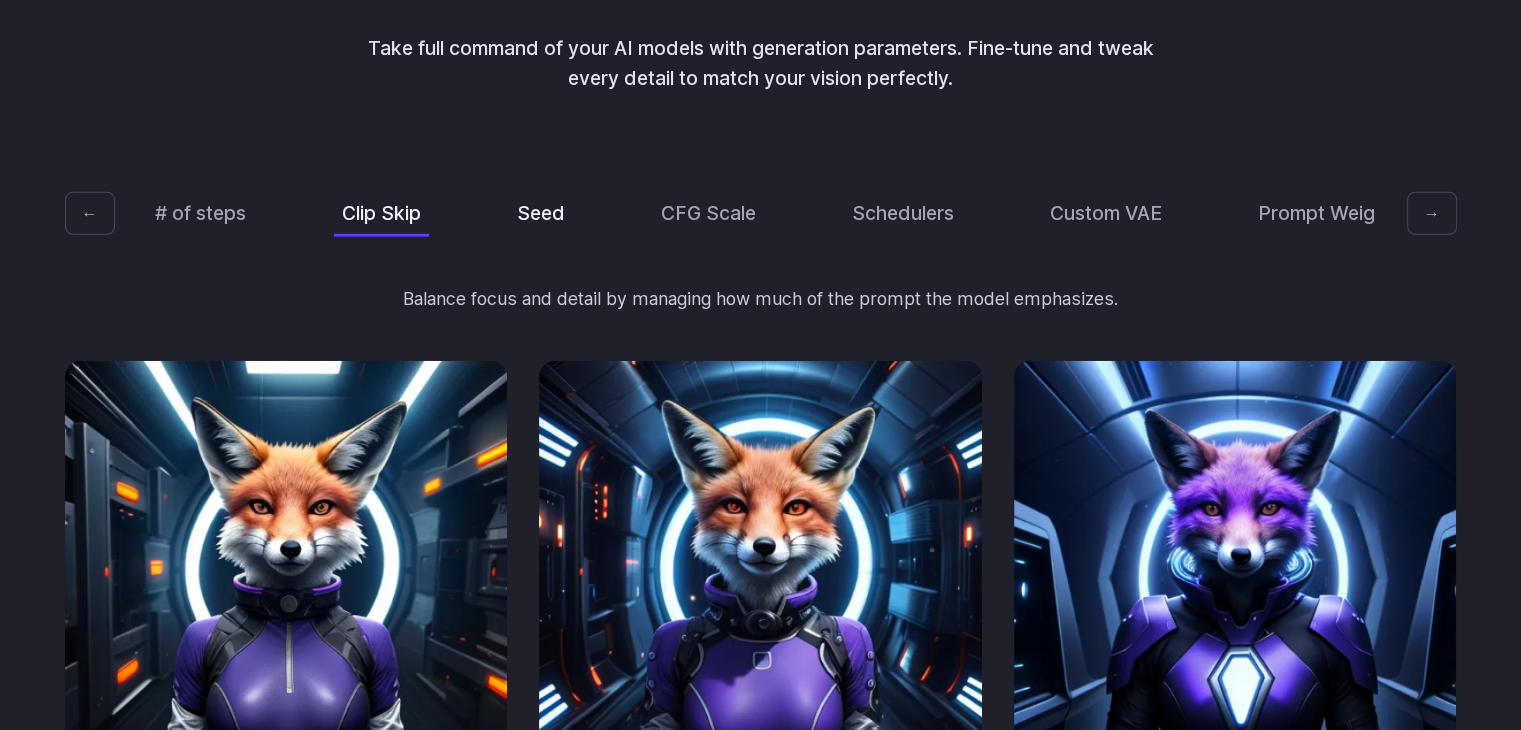 click on "Seed" at bounding box center [541, 213] 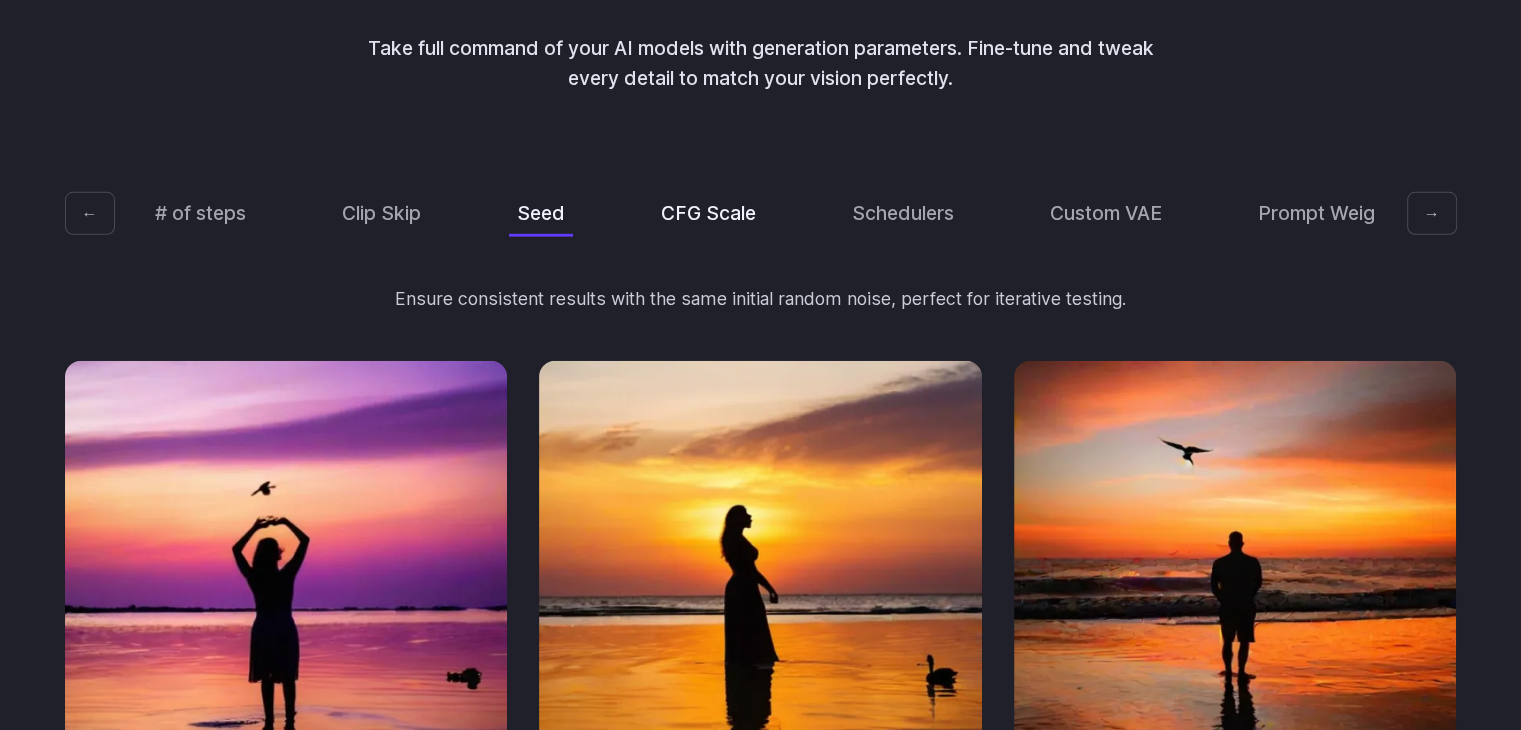 click on "CFG Scale" at bounding box center [708, 213] 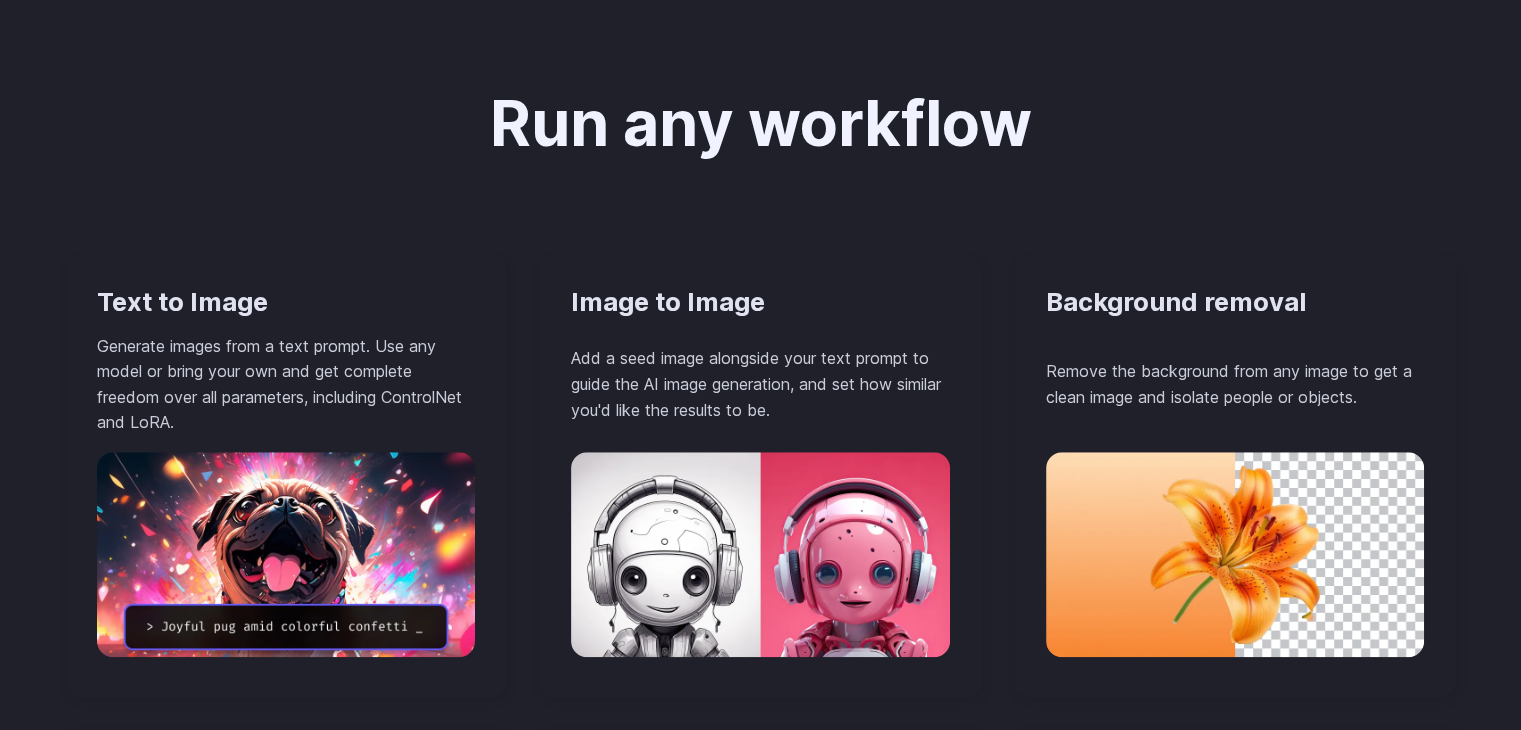 scroll, scrollTop: 0, scrollLeft: 0, axis: both 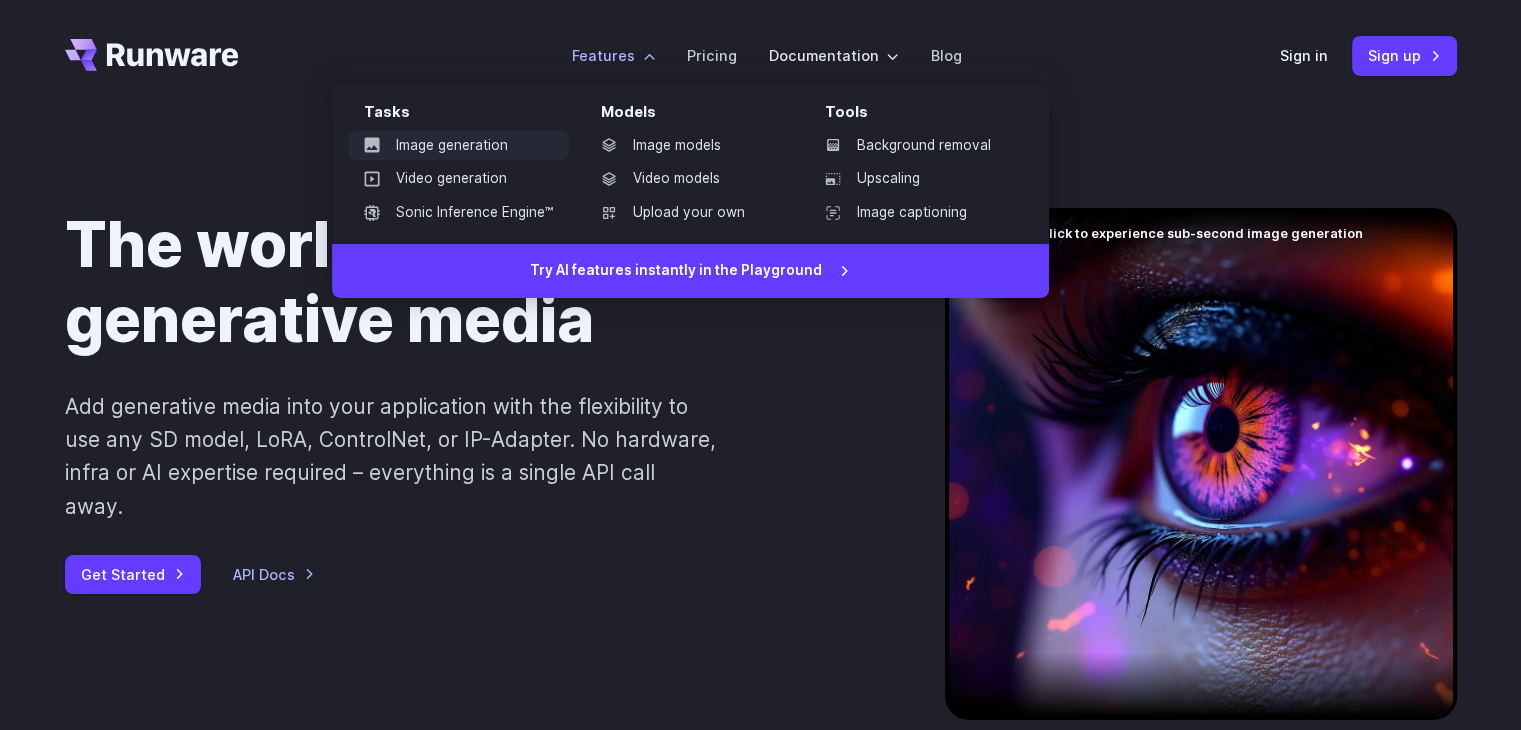 click on "Image generation" at bounding box center (458, 146) 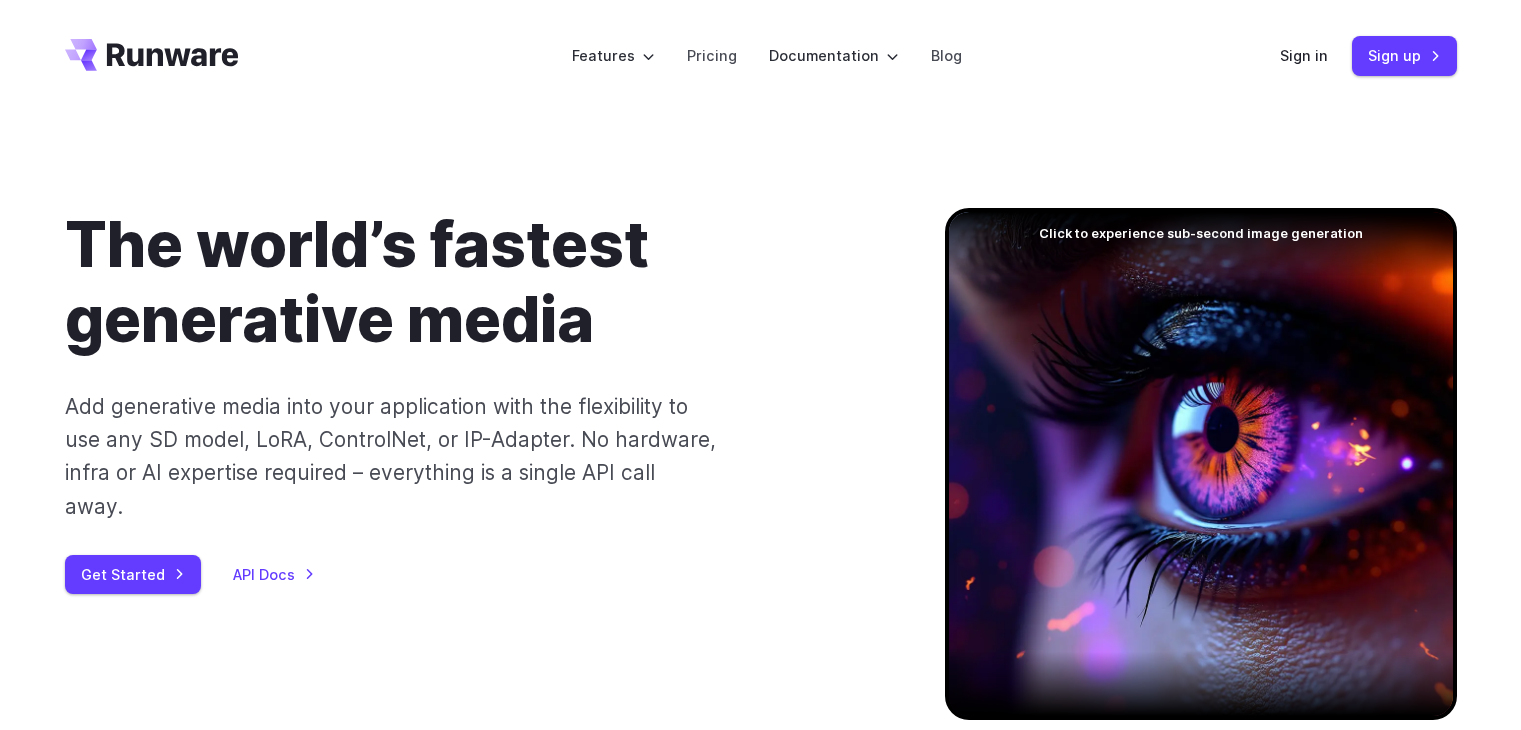 scroll, scrollTop: 0, scrollLeft: 0, axis: both 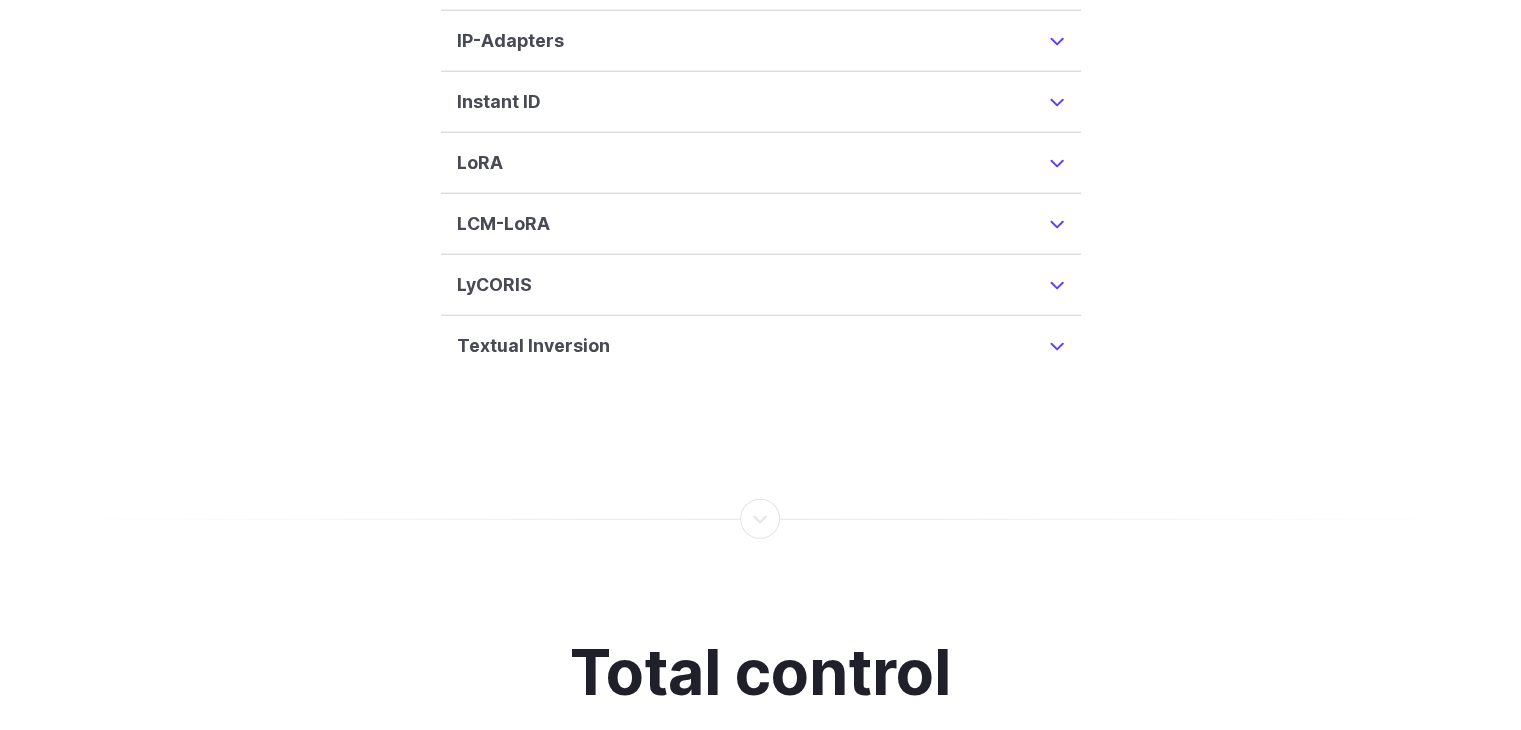 drag, startPoint x: 1068, startPoint y: 349, endPoint x: 1045, endPoint y: 353, distance: 23.345236 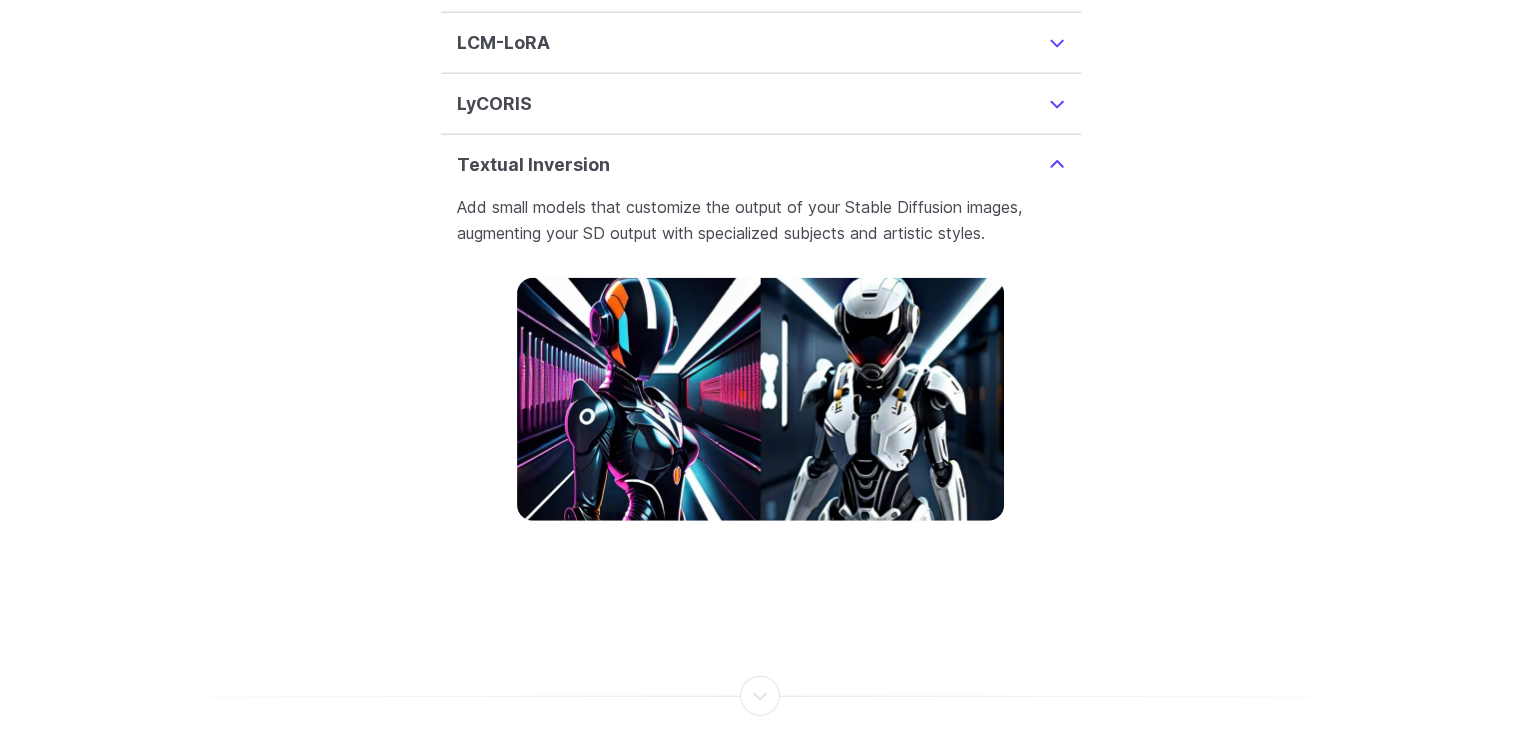 scroll, scrollTop: 5041, scrollLeft: 0, axis: vertical 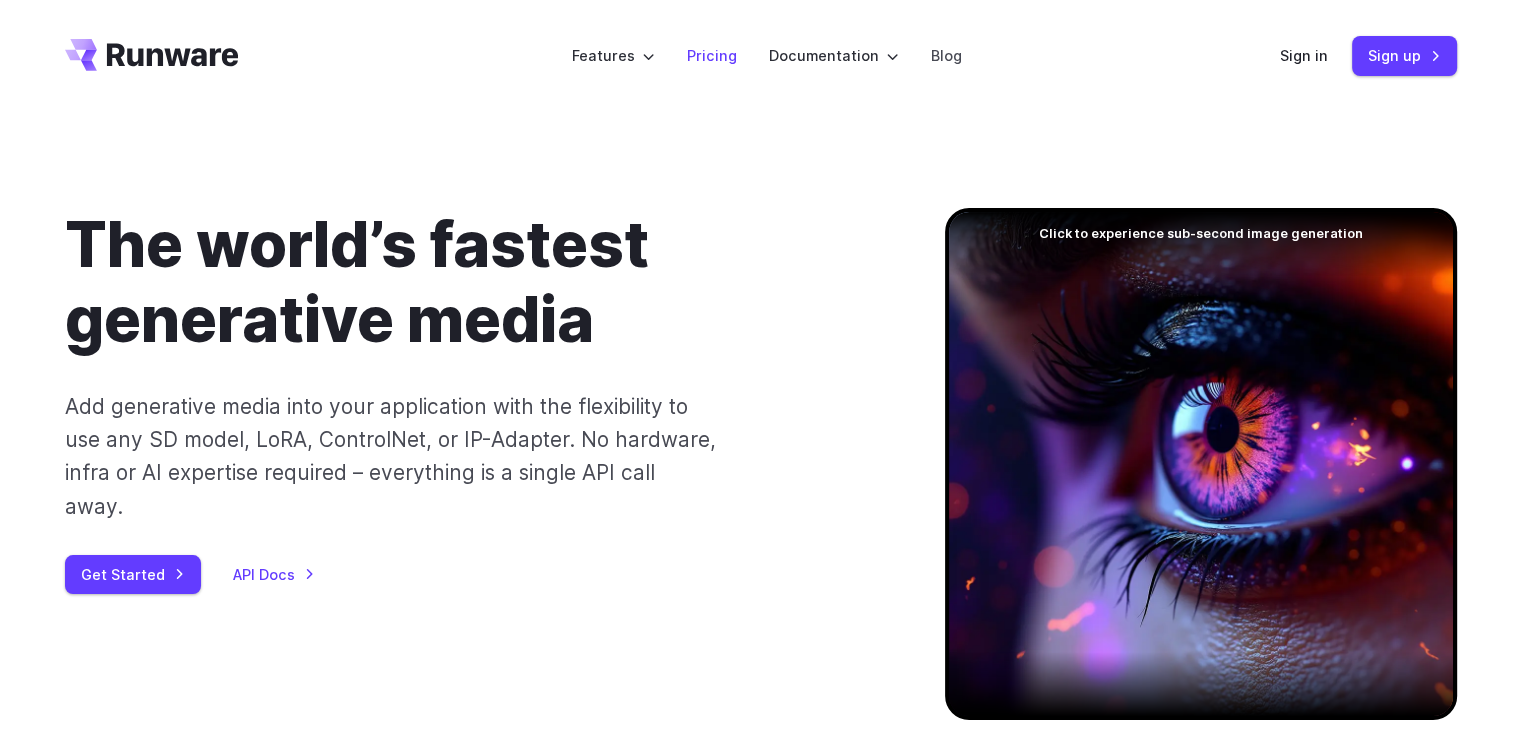 click on "Pricing" at bounding box center [712, 55] 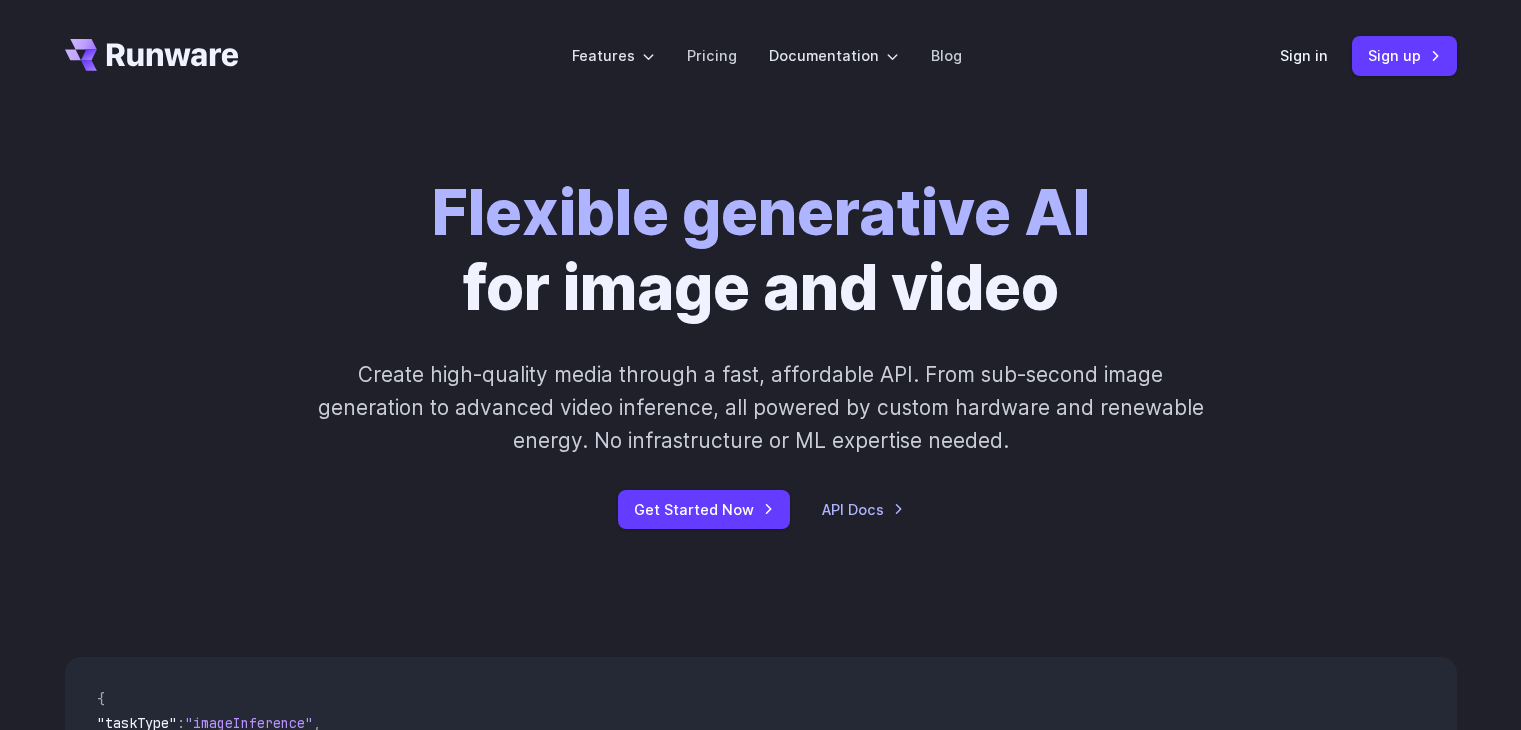 scroll, scrollTop: 0, scrollLeft: 0, axis: both 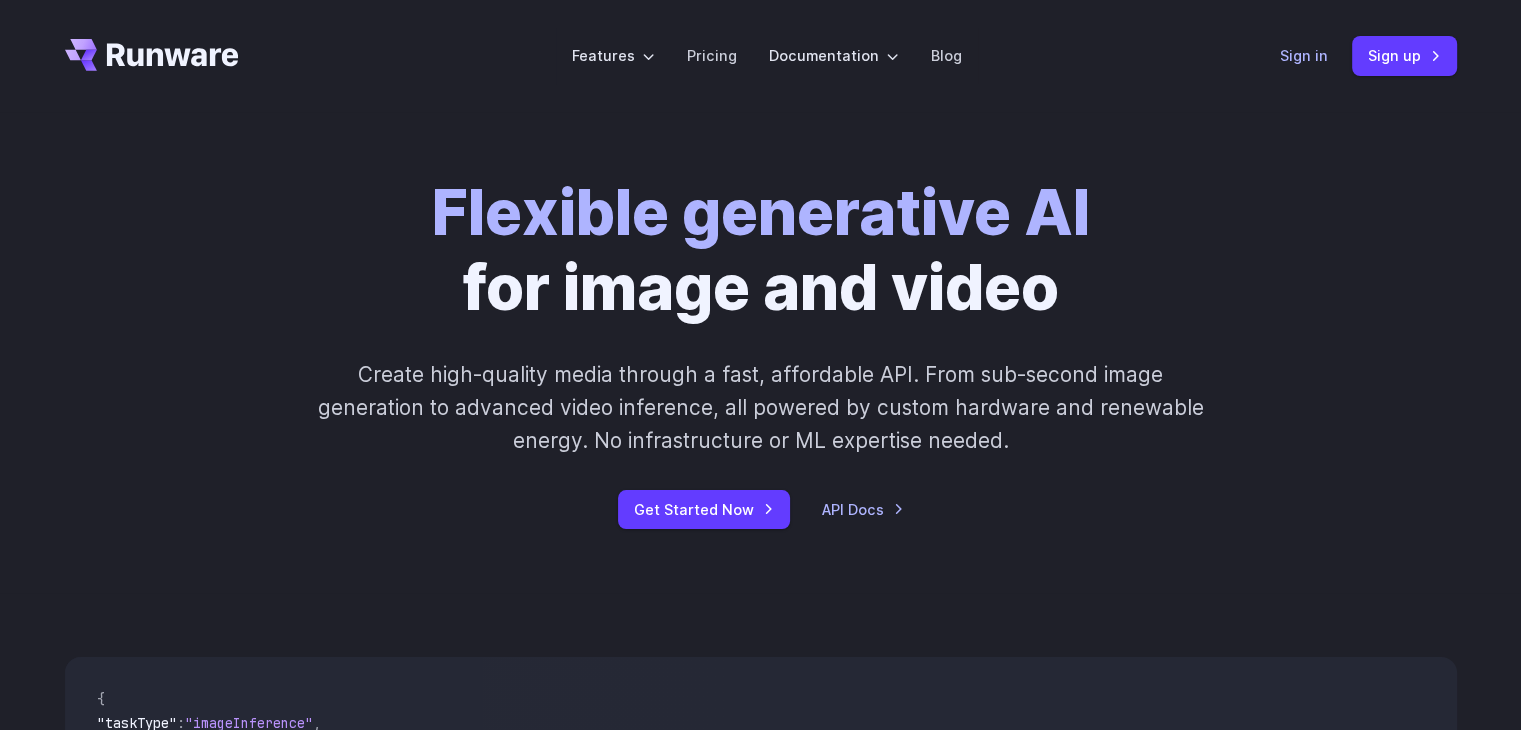 click on "Sign in" at bounding box center [1304, 55] 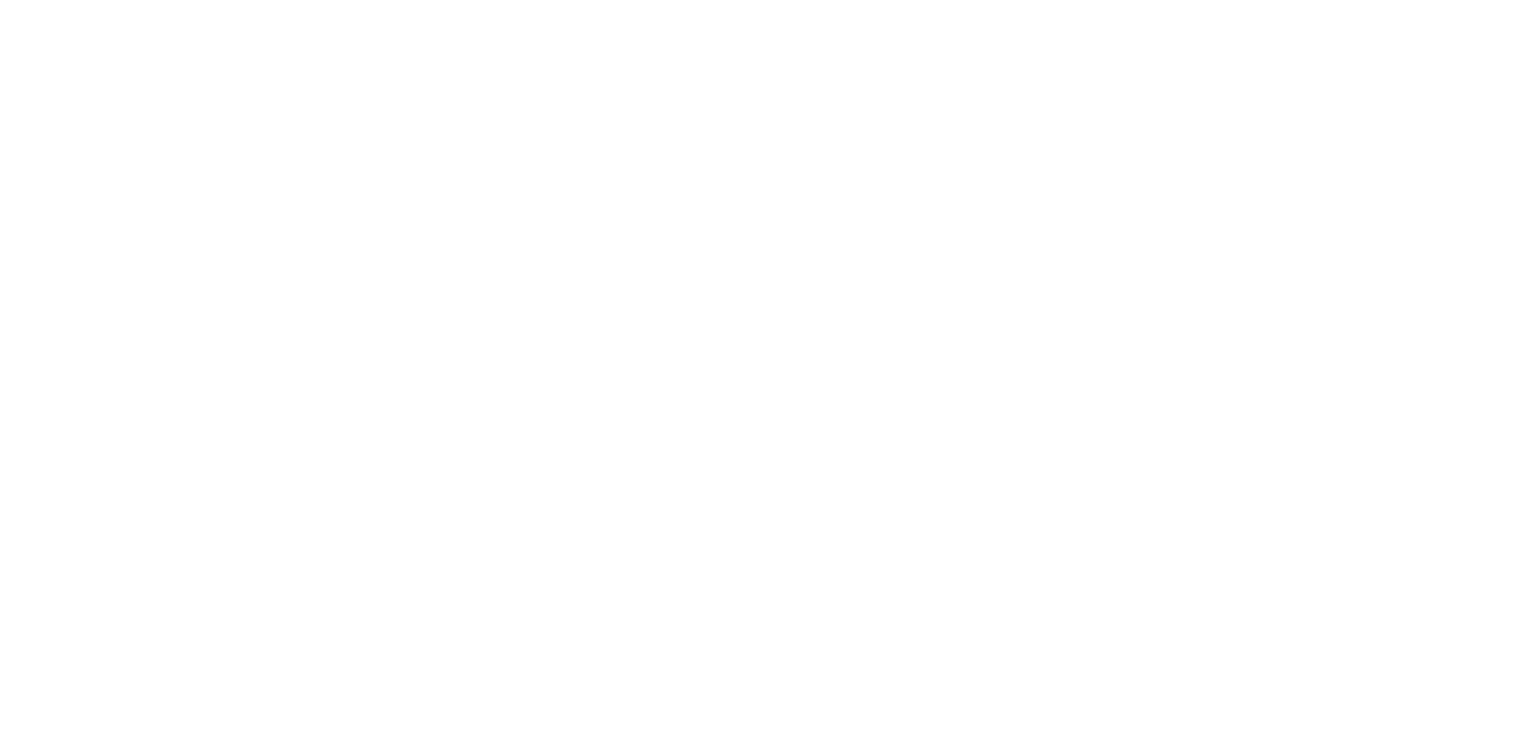 scroll, scrollTop: 0, scrollLeft: 0, axis: both 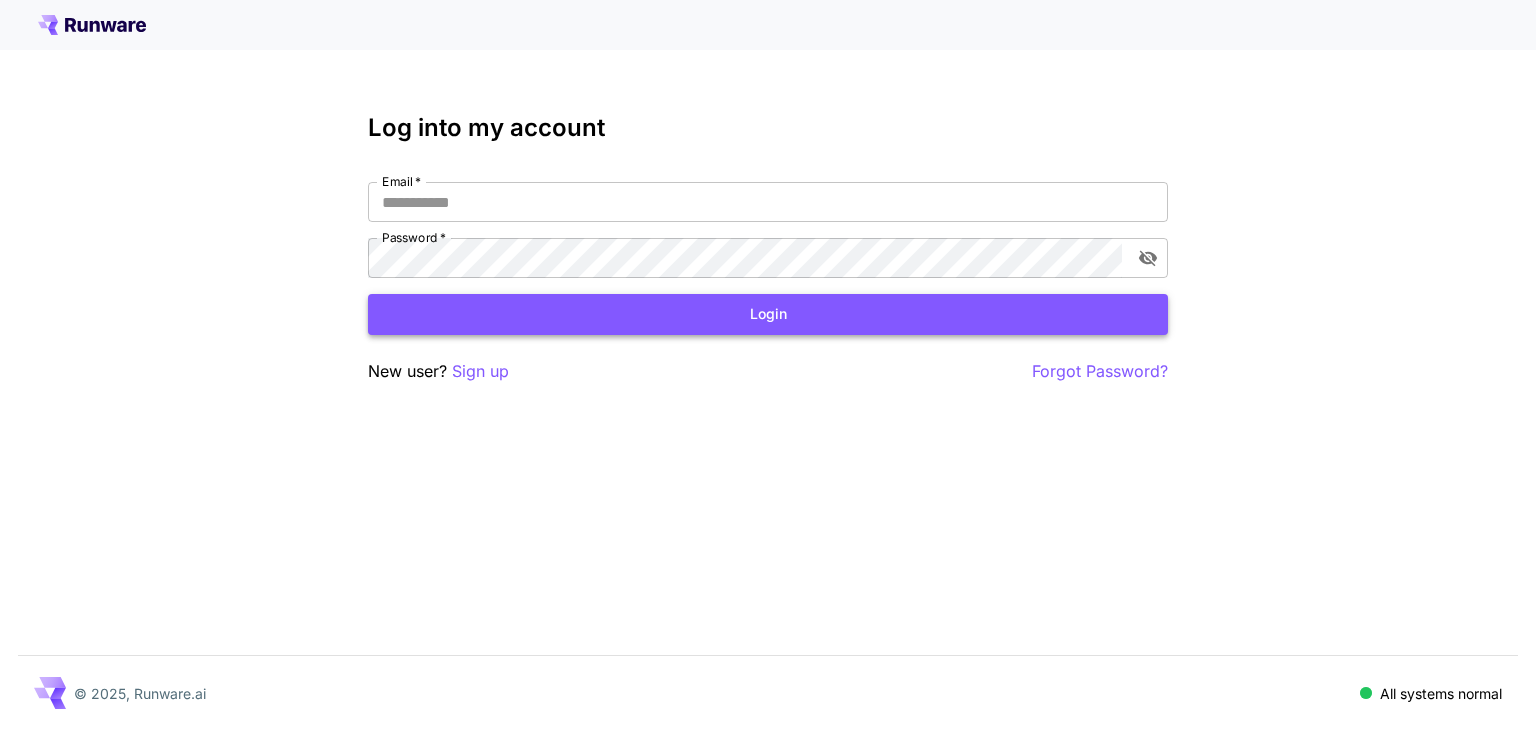 type on "**********" 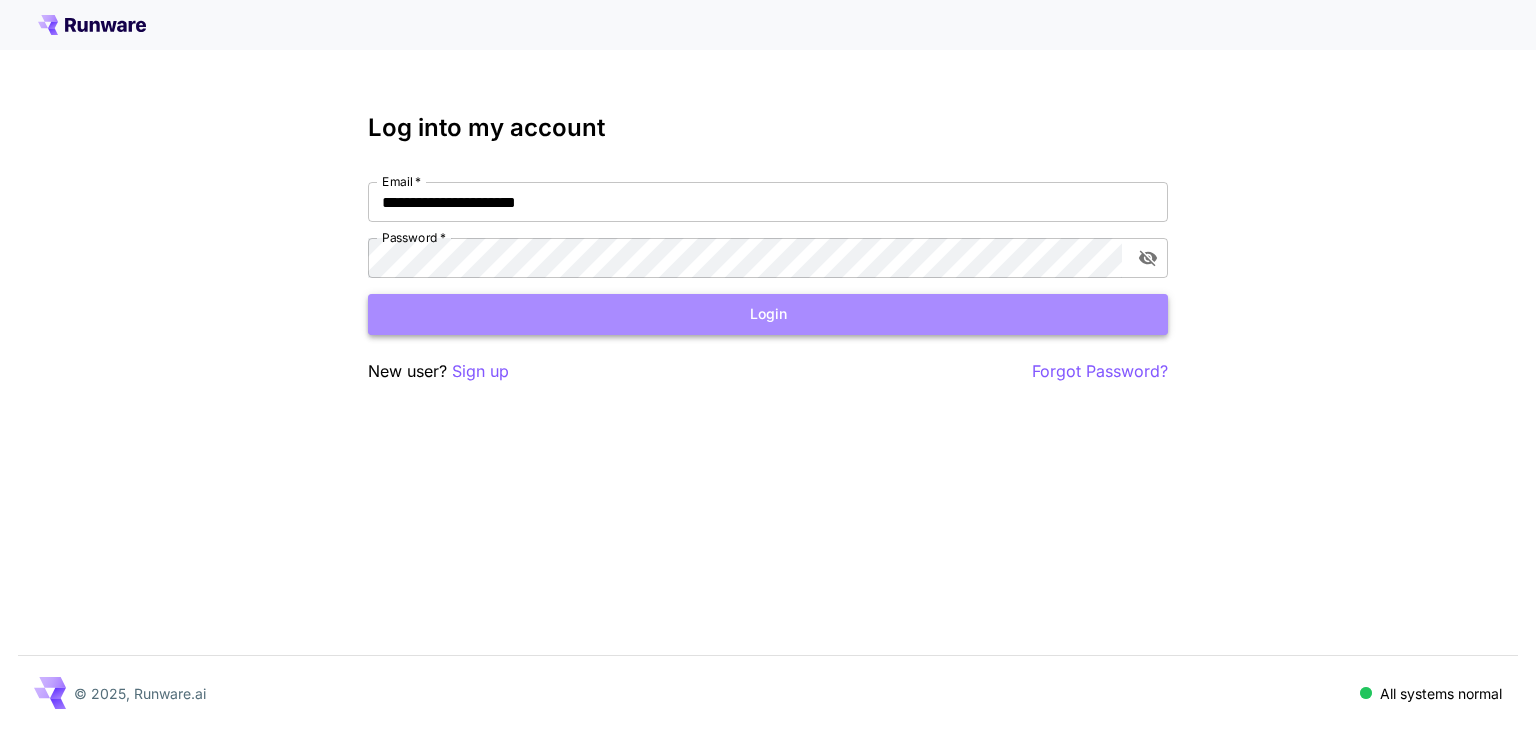 click on "Login" at bounding box center (768, 314) 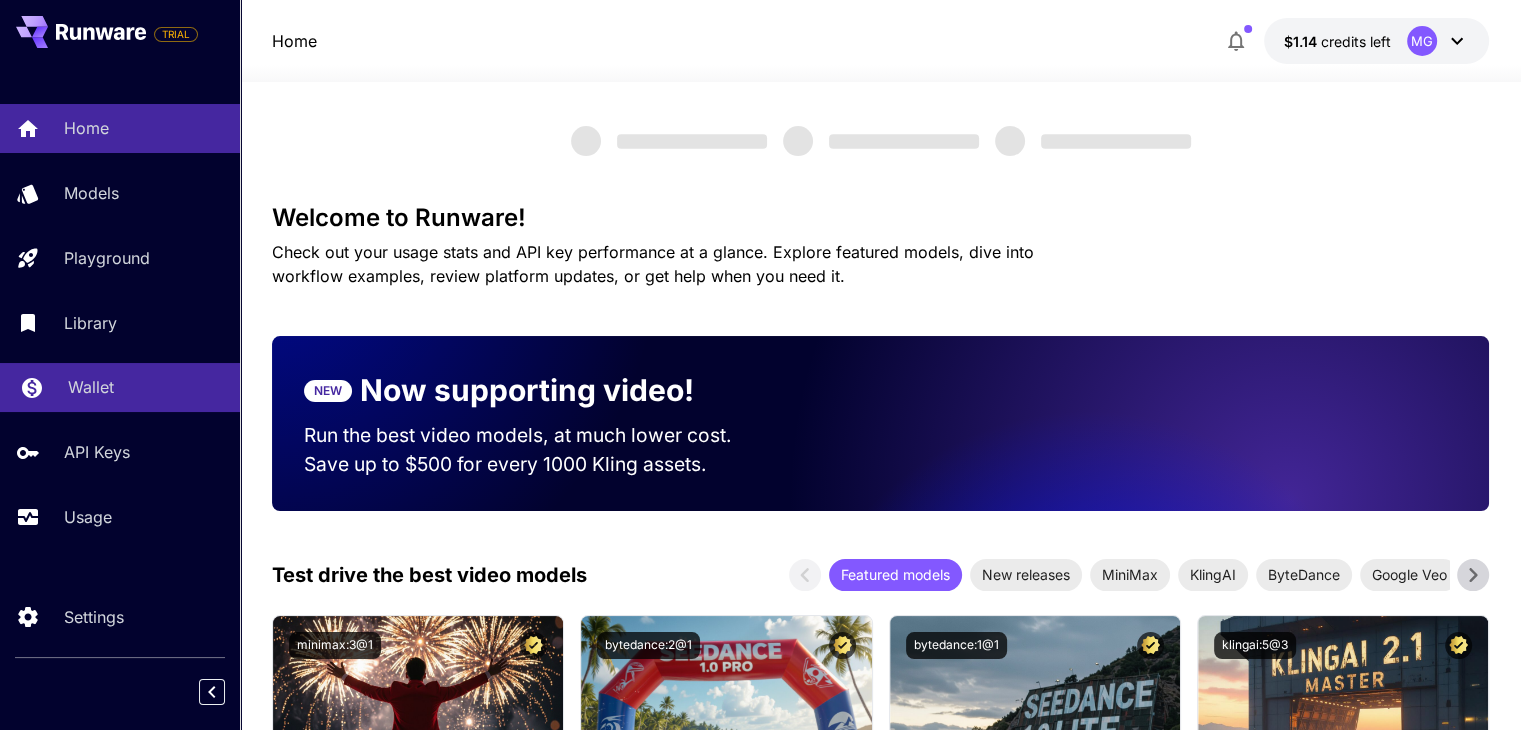 click on "Wallet" at bounding box center (120, 387) 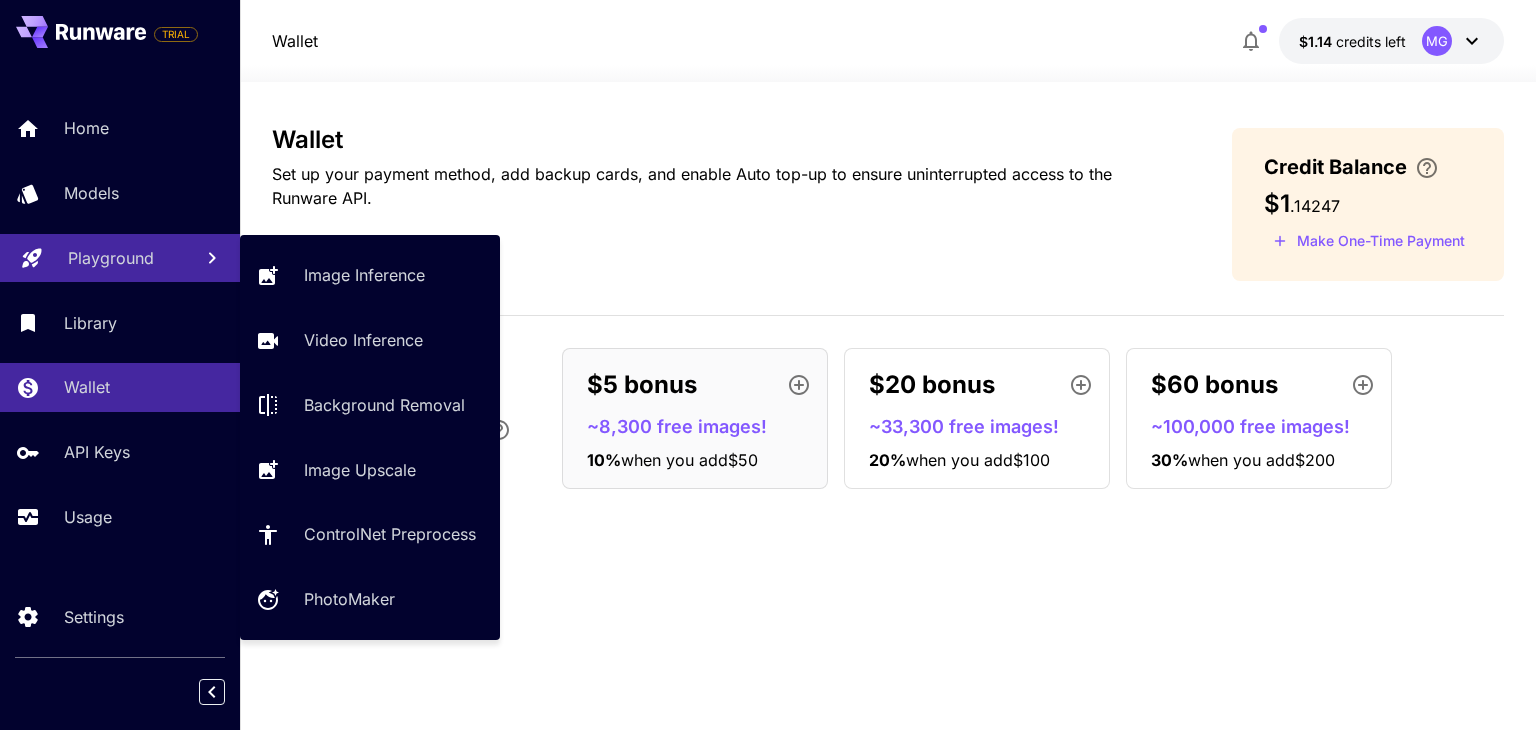 click on "Playground" at bounding box center [111, 258] 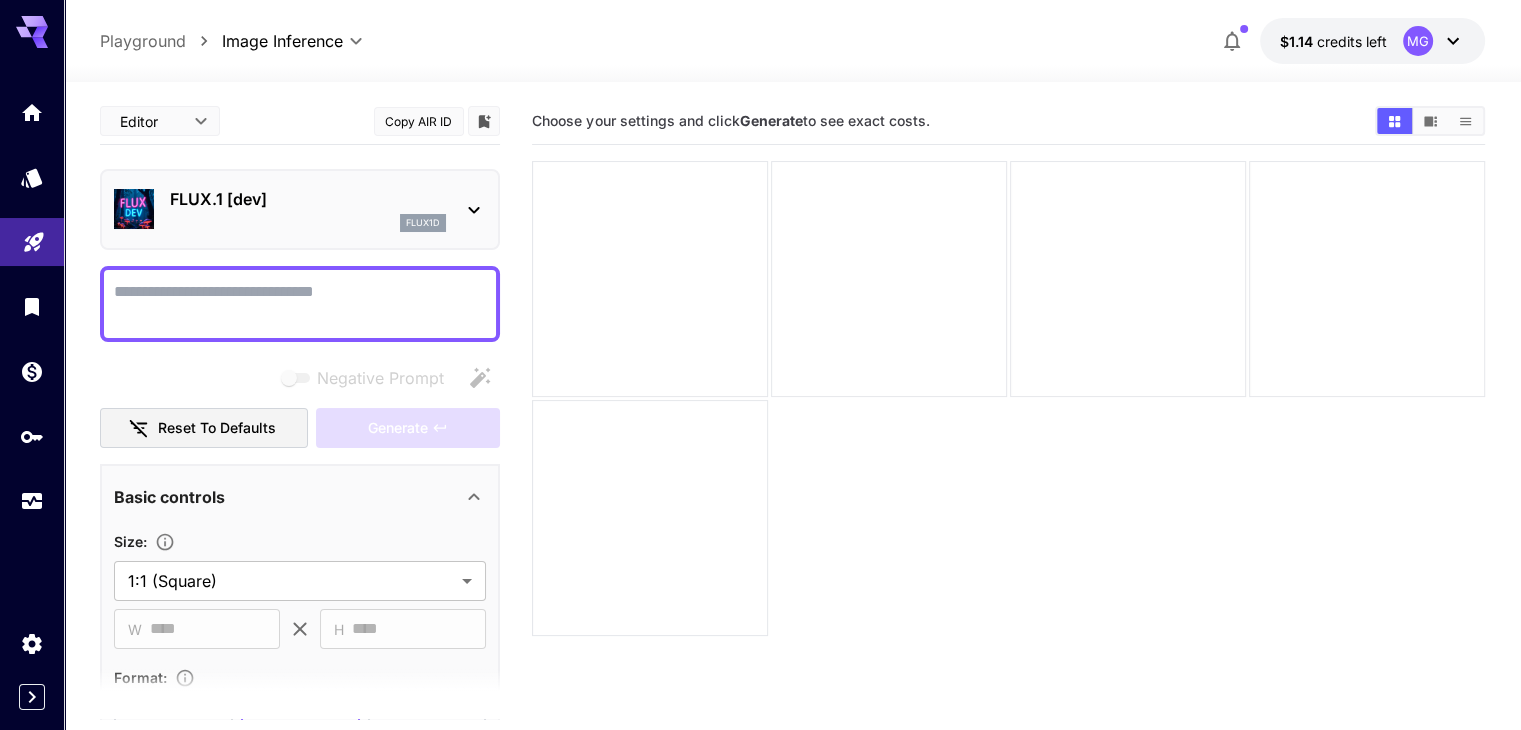 click on "Negative Prompt" at bounding box center (300, 304) 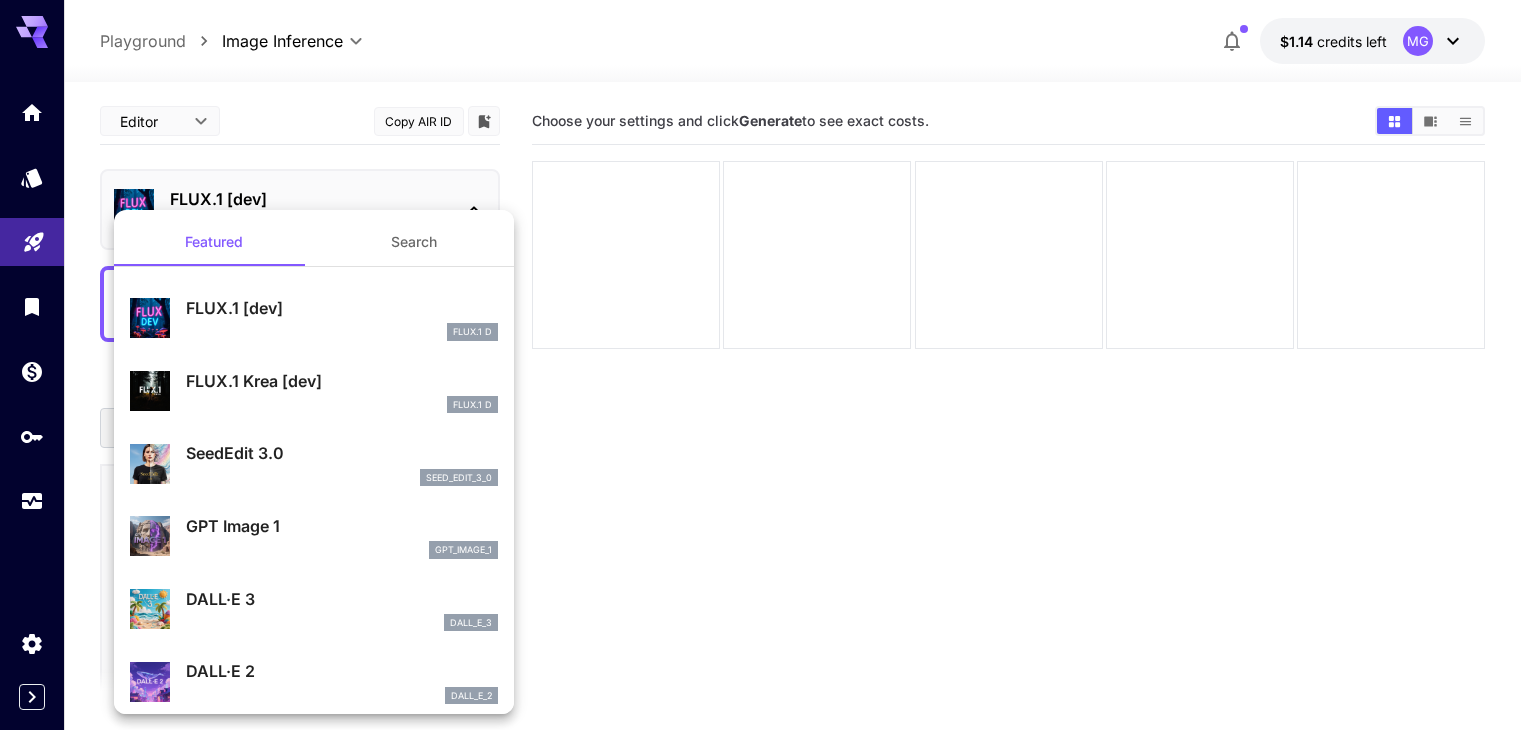 click at bounding box center (768, 365) 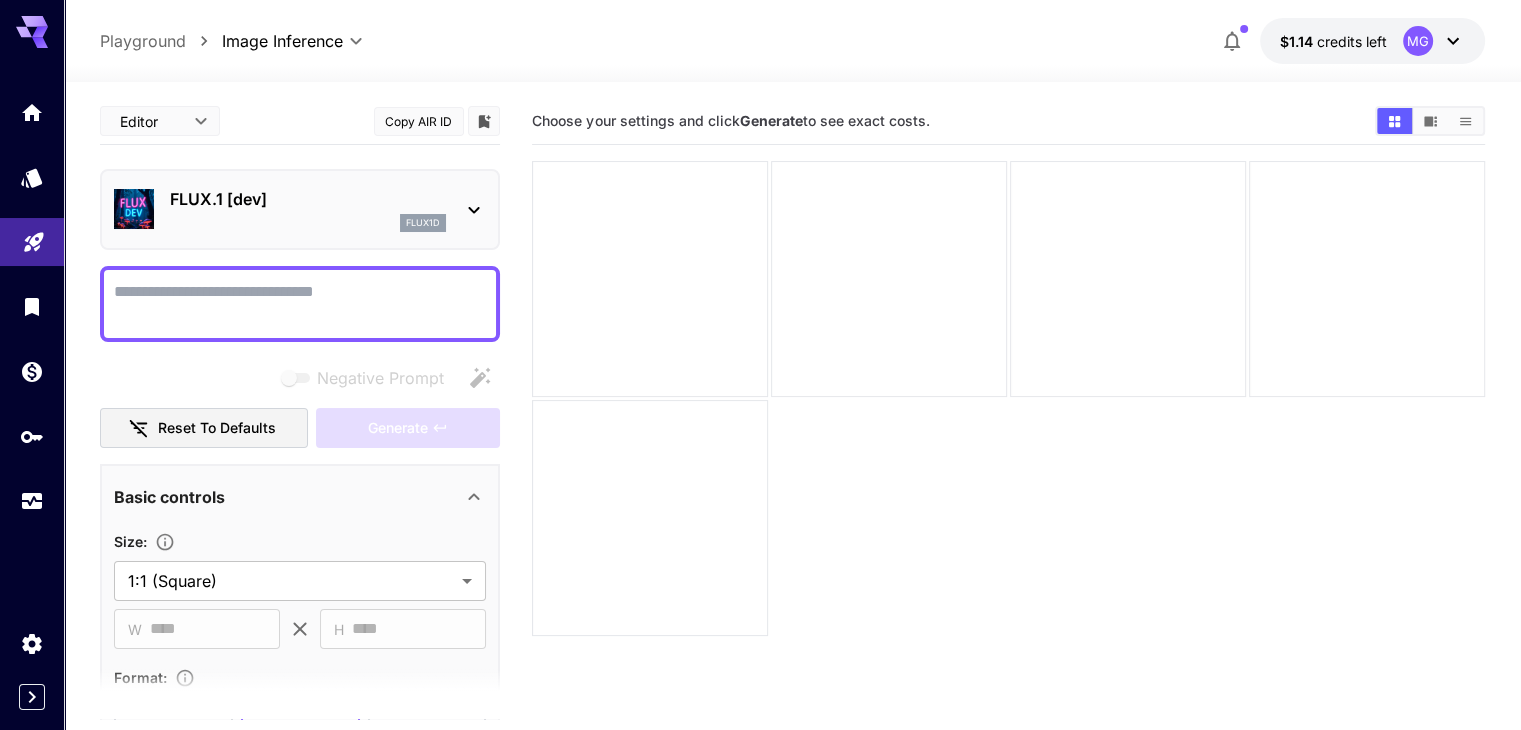 click on "Negative Prompt" at bounding box center [300, 304] 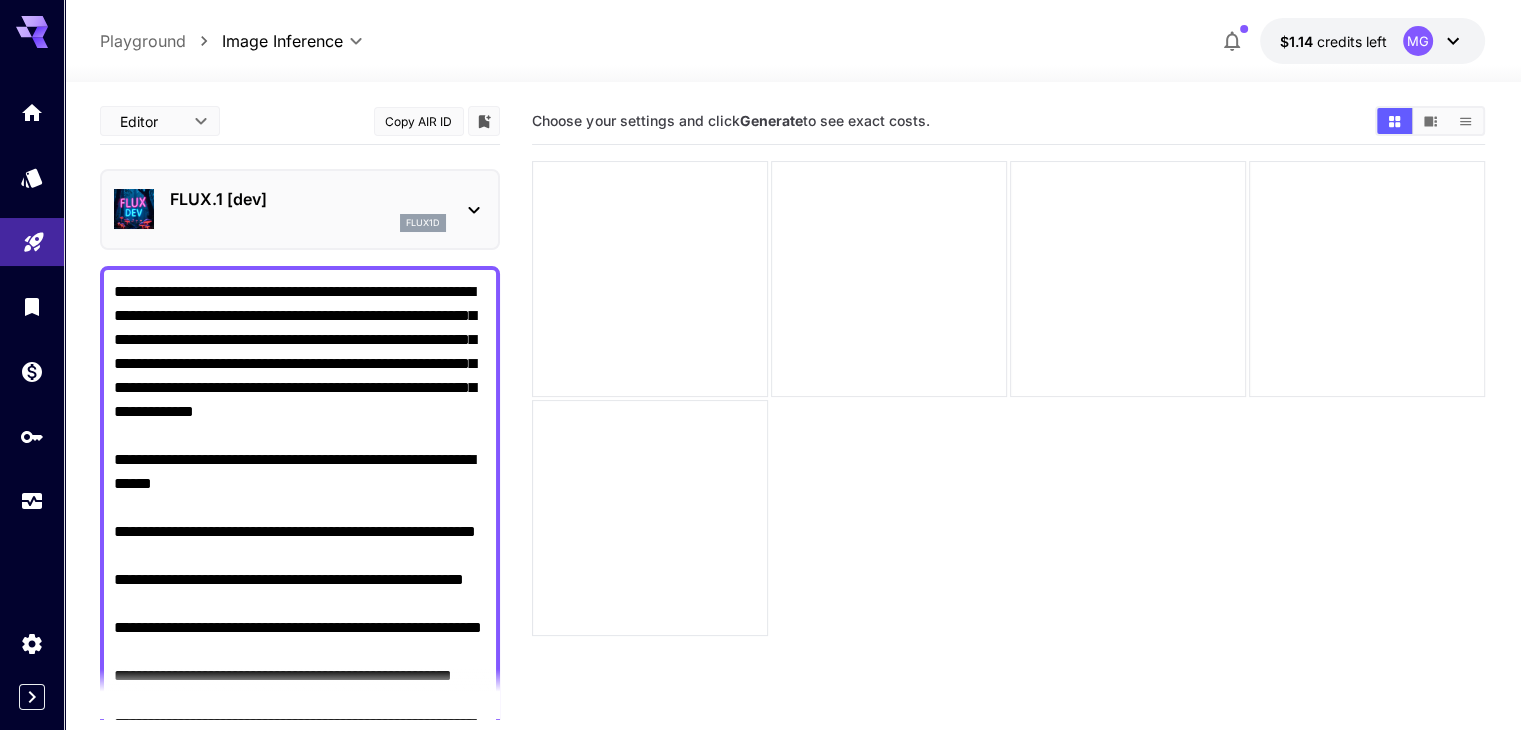 scroll, scrollTop: 278, scrollLeft: 0, axis: vertical 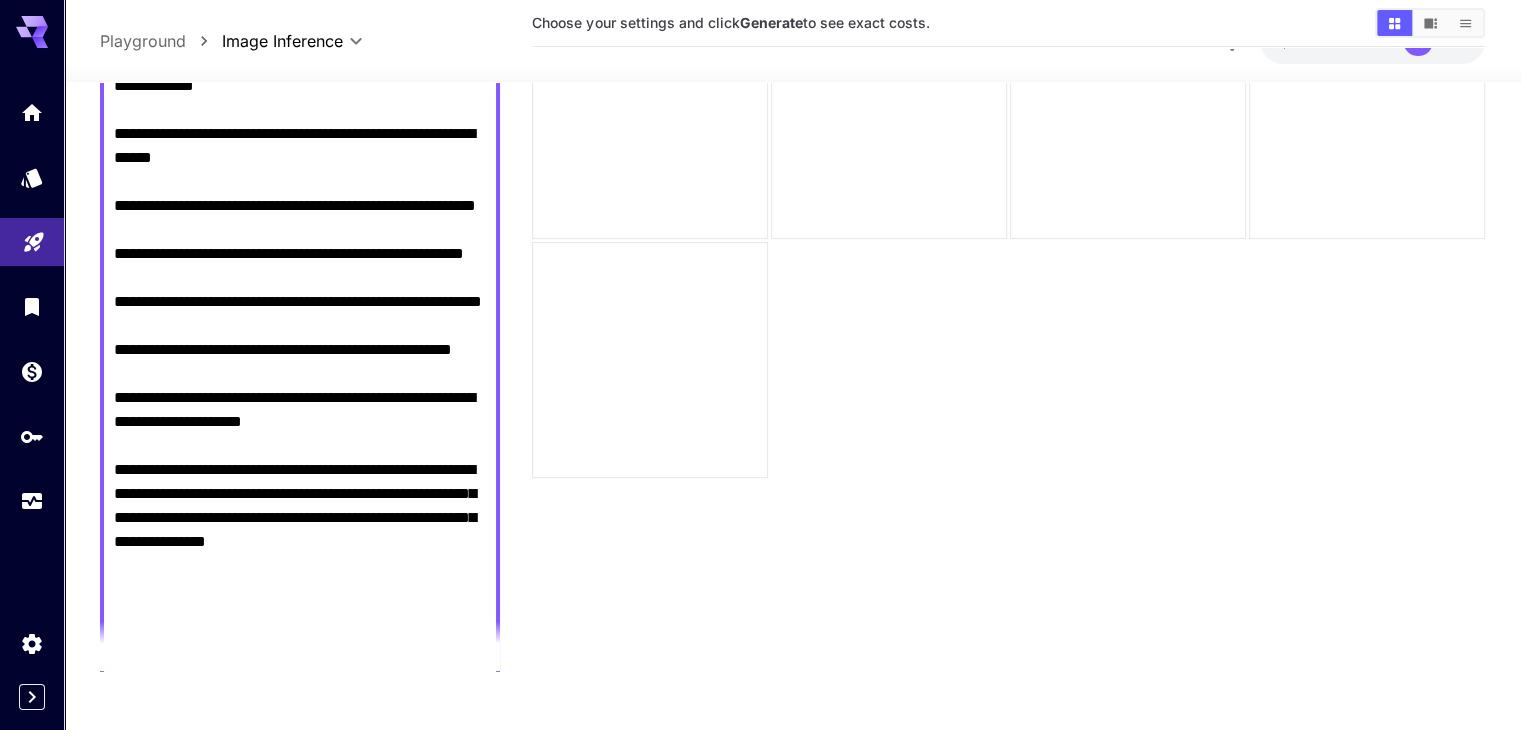 type on "**********" 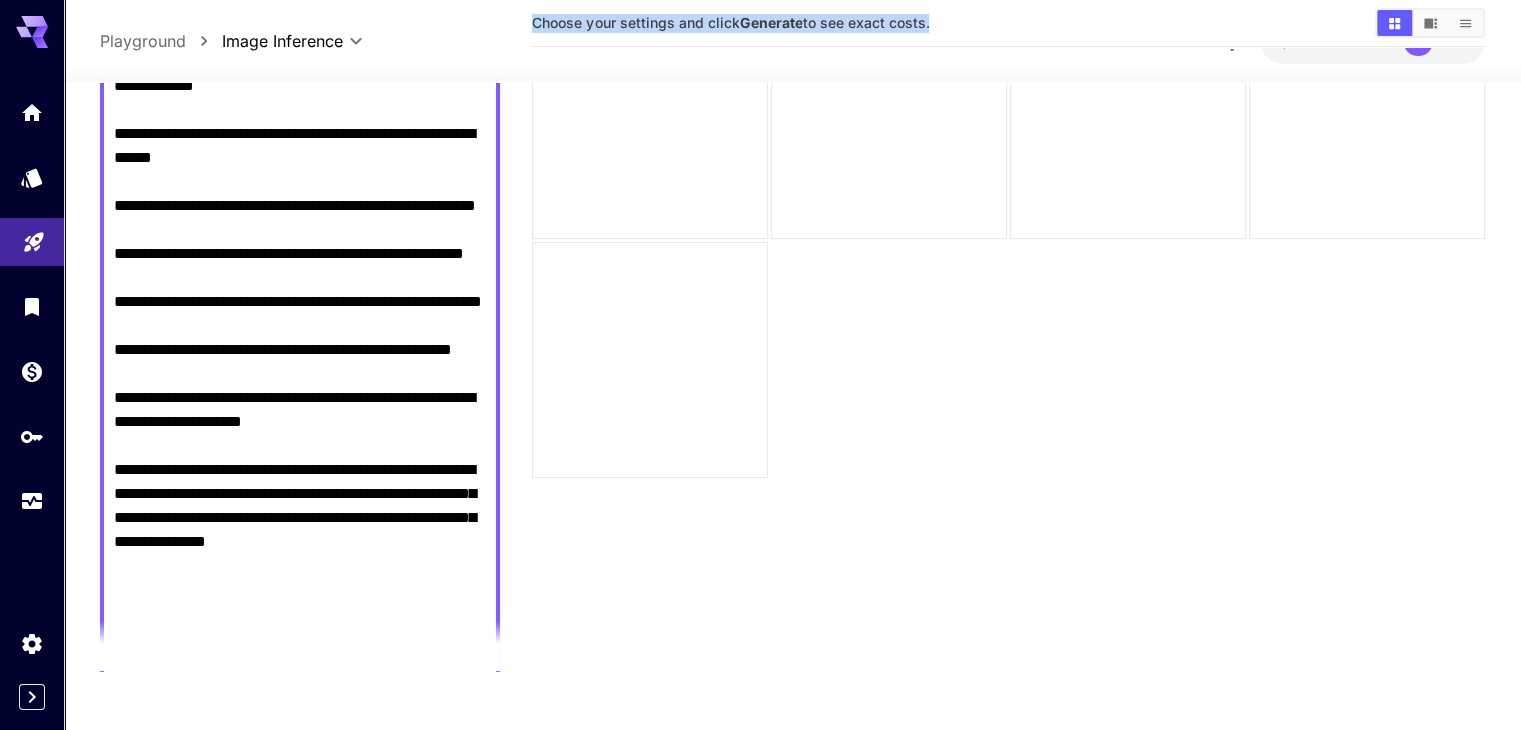scroll, scrollTop: 0, scrollLeft: 0, axis: both 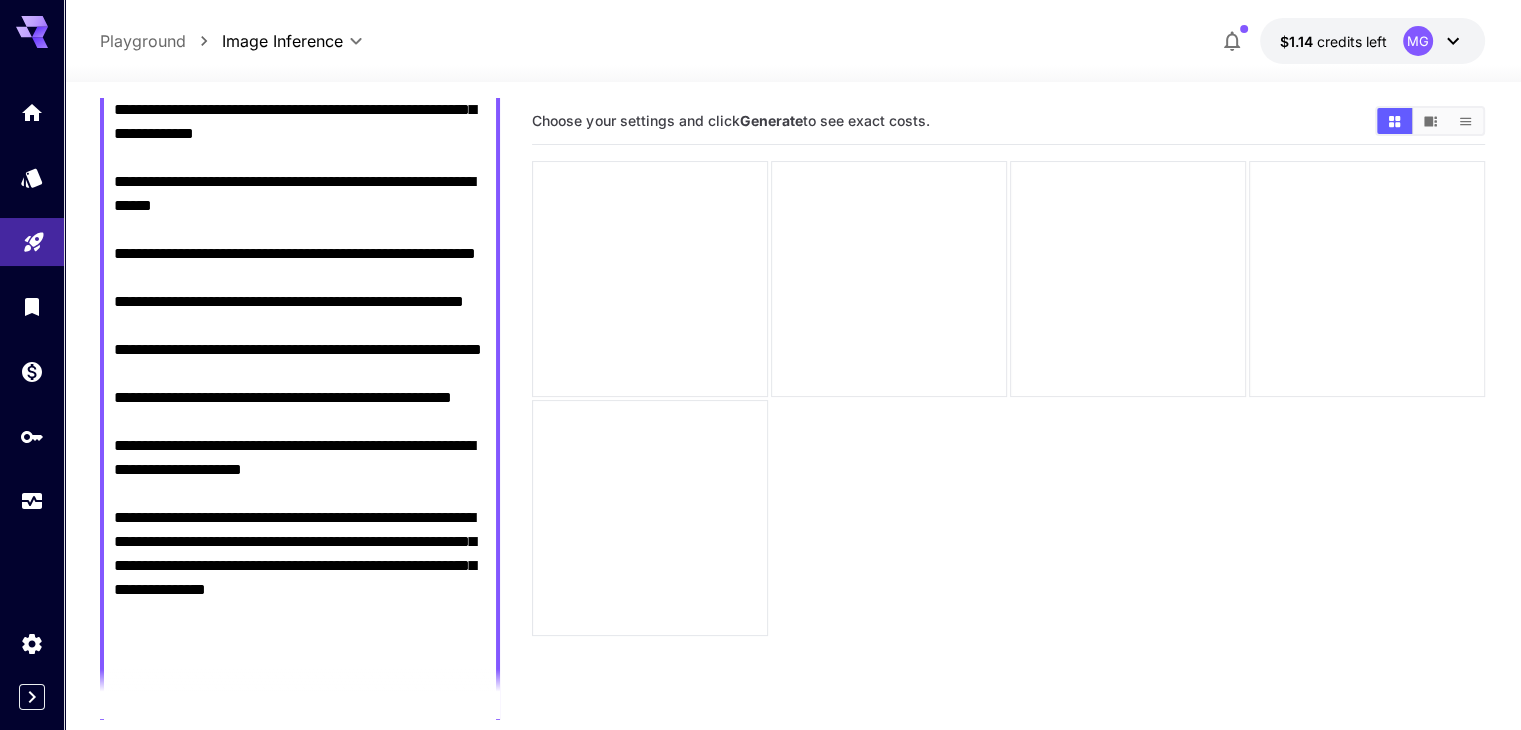 click at bounding box center [792, 70] 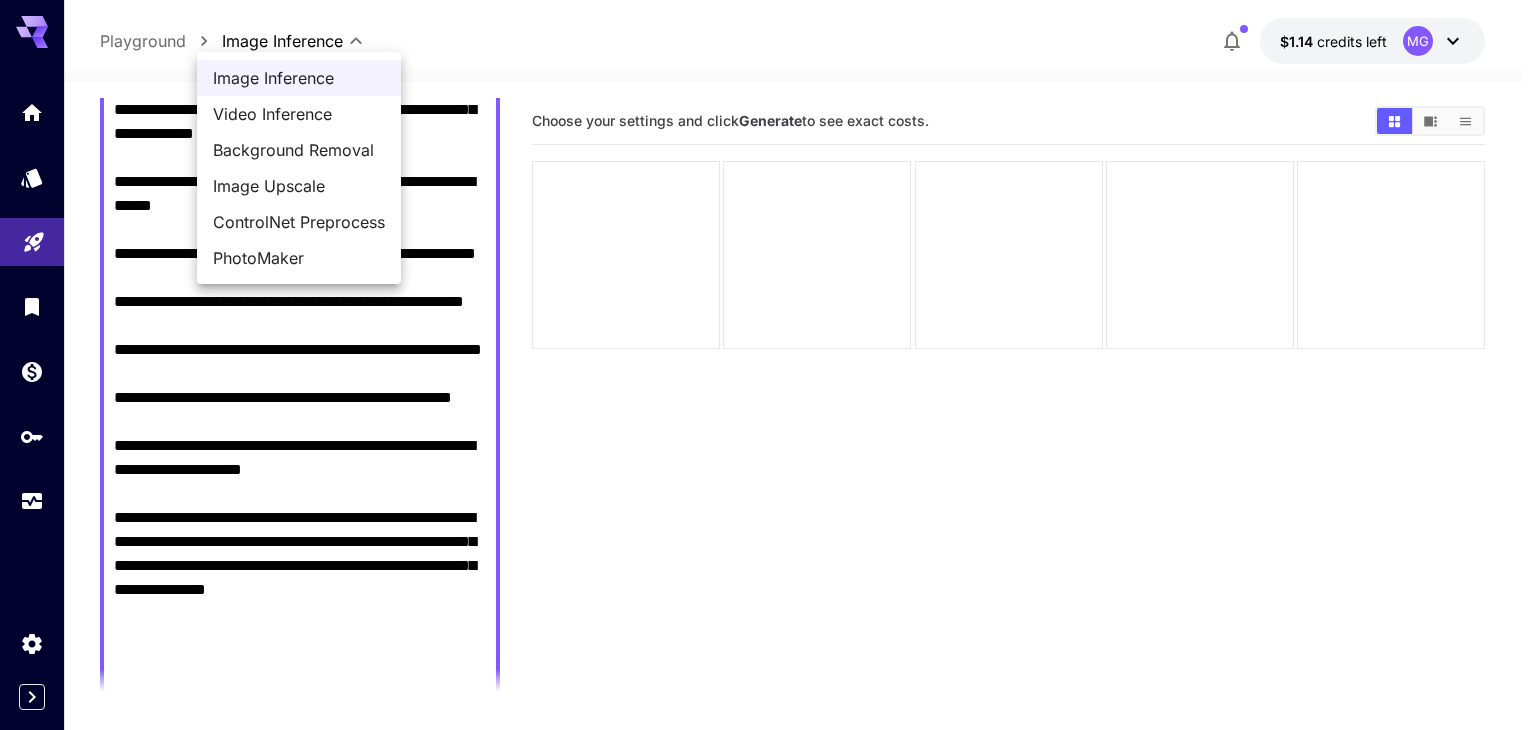 click on "**********" at bounding box center [768, 444] 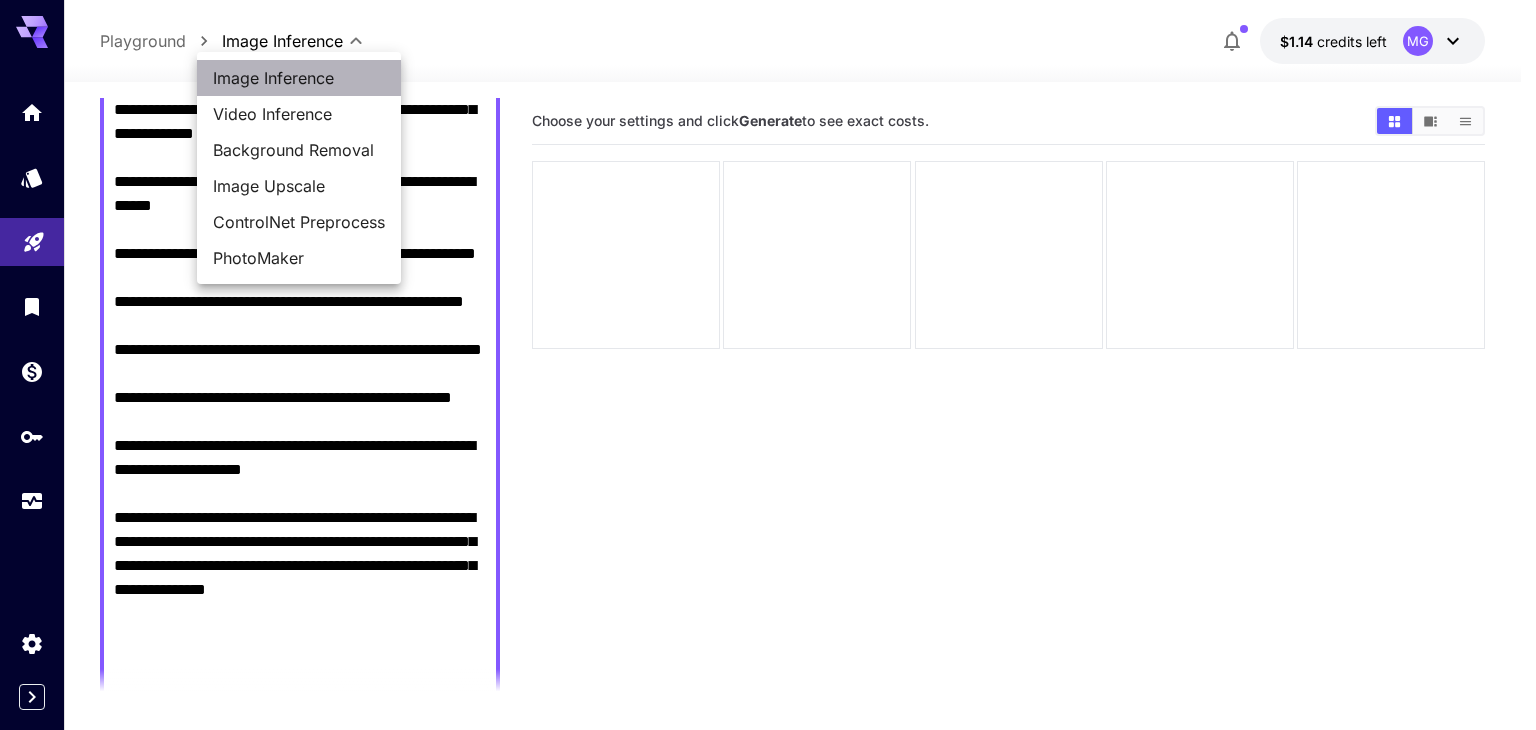 click on "Image Inference" at bounding box center (299, 78) 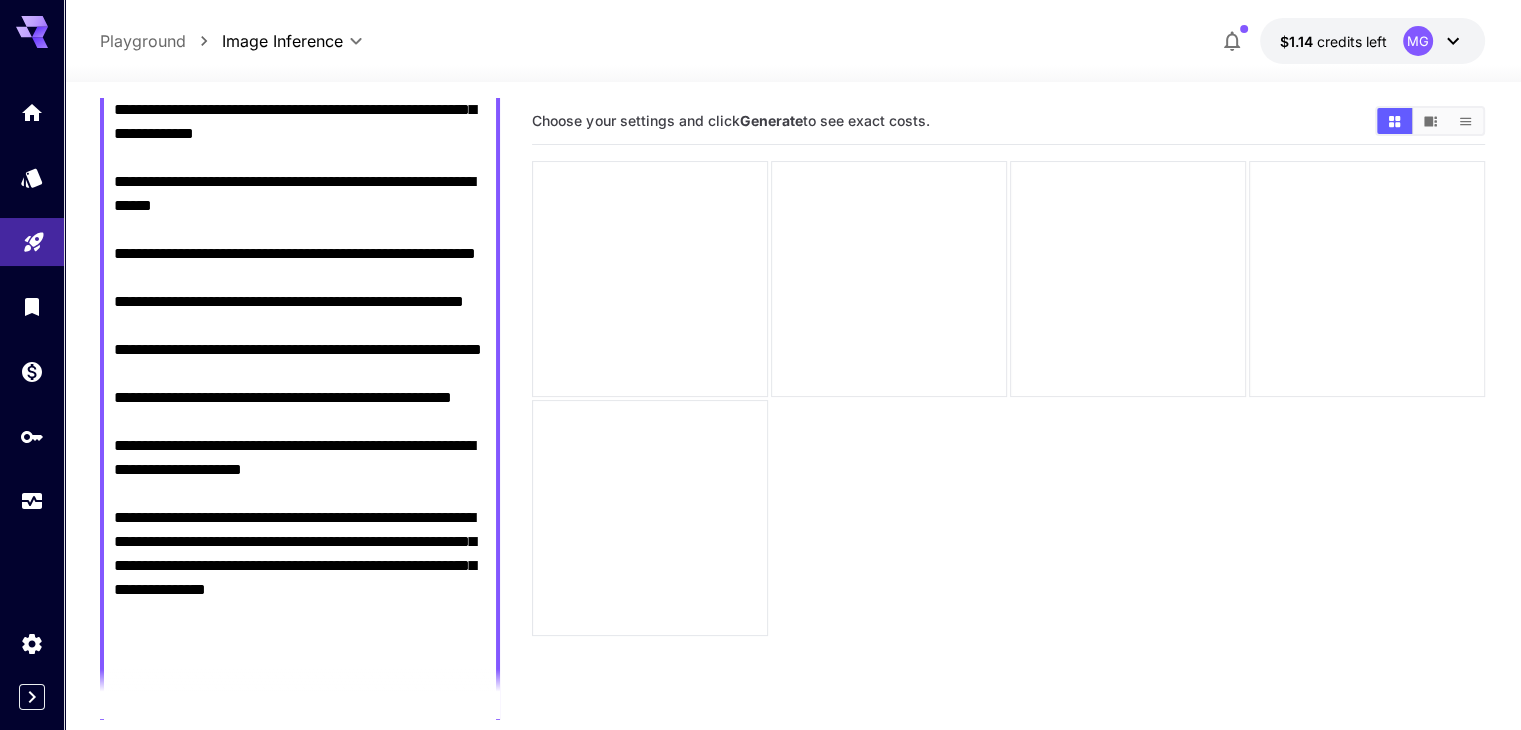 scroll, scrollTop: 158, scrollLeft: 0, axis: vertical 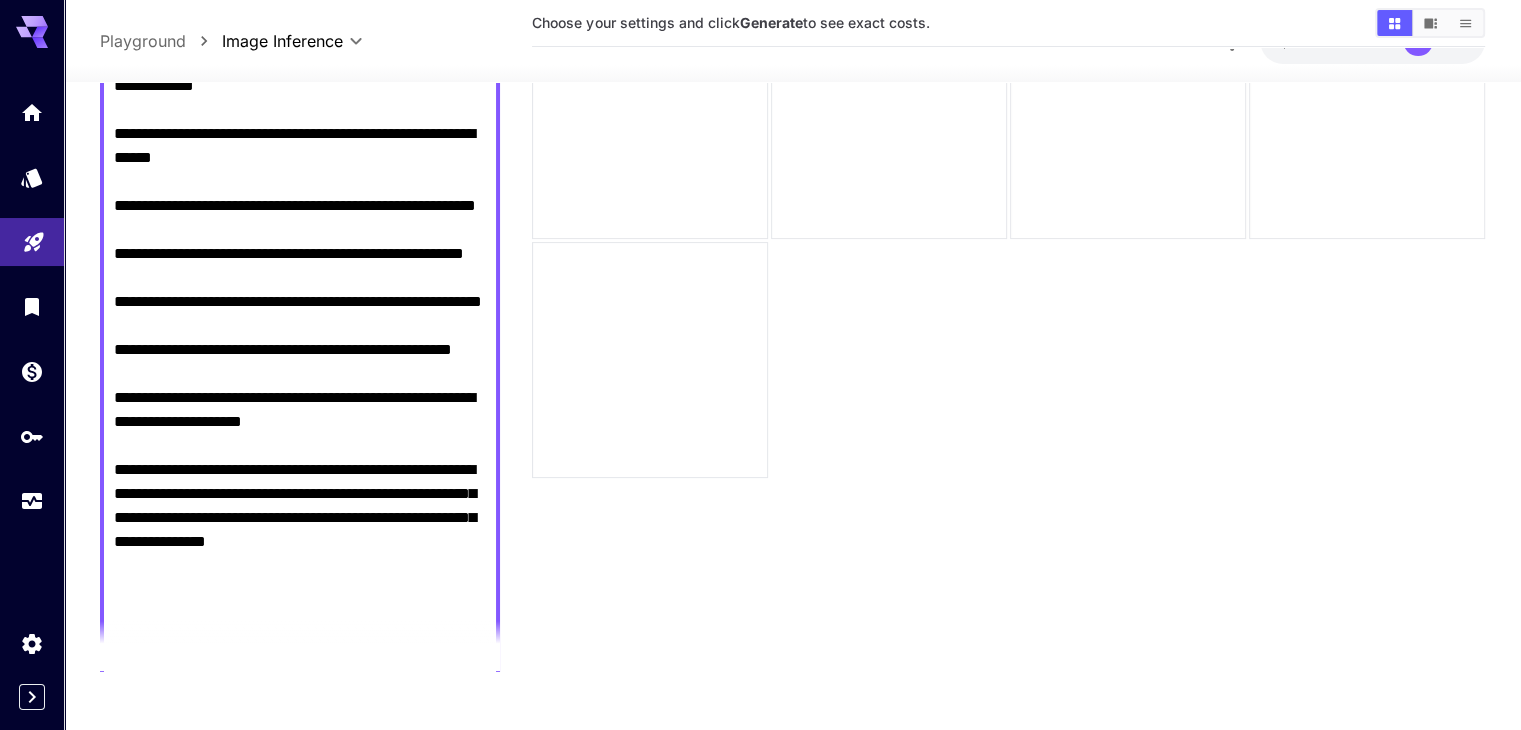 click on "**********" at bounding box center [300, 313] 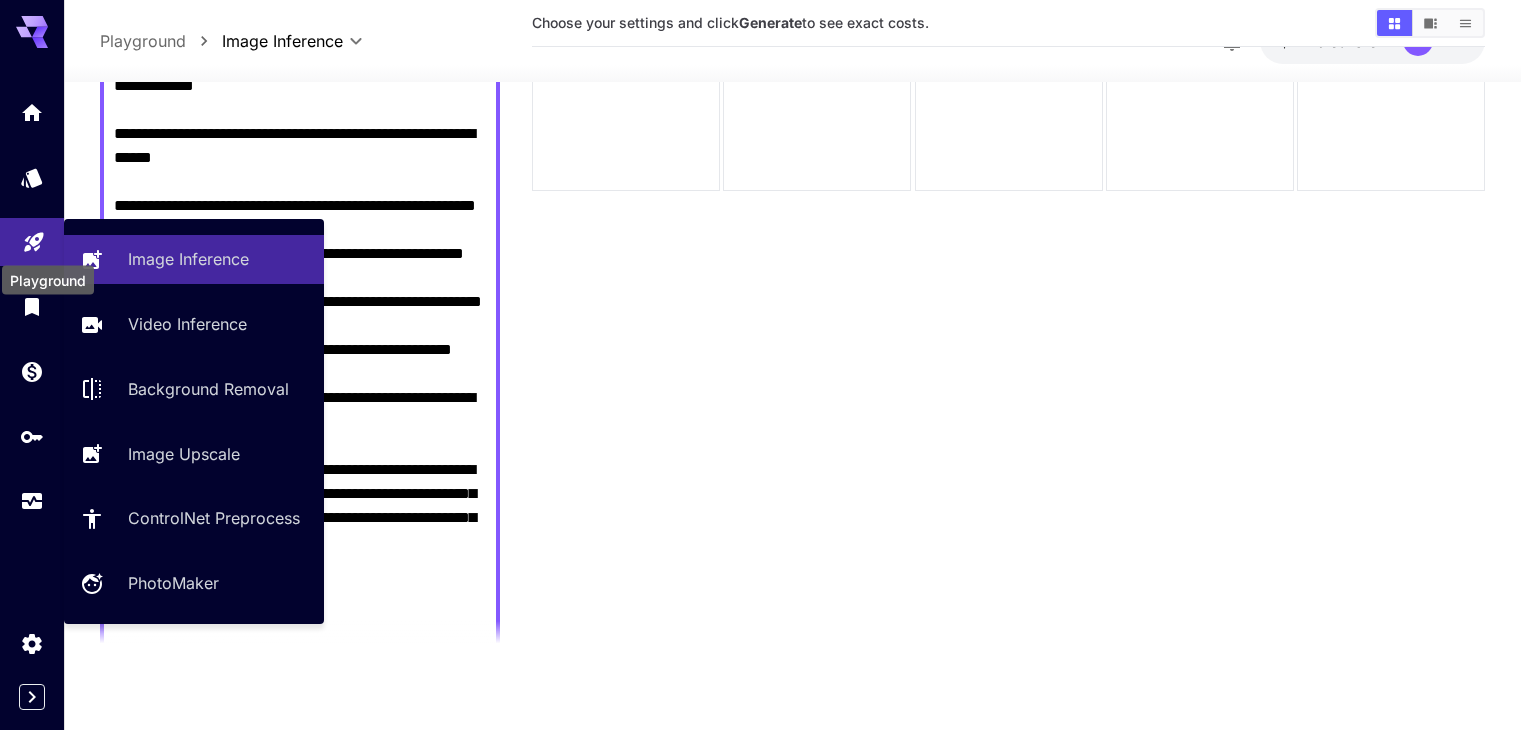 click 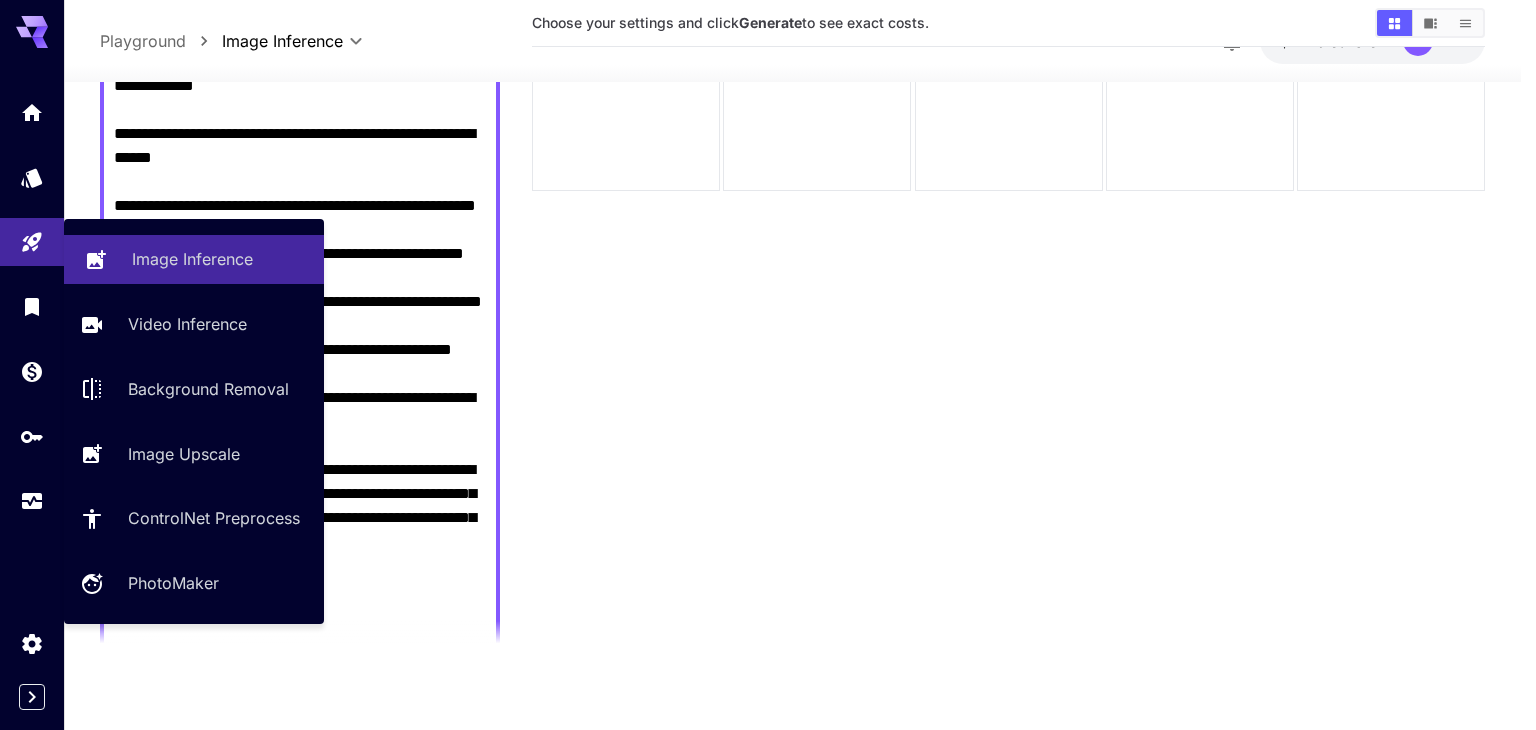 click on "Image Inference" at bounding box center [192, 259] 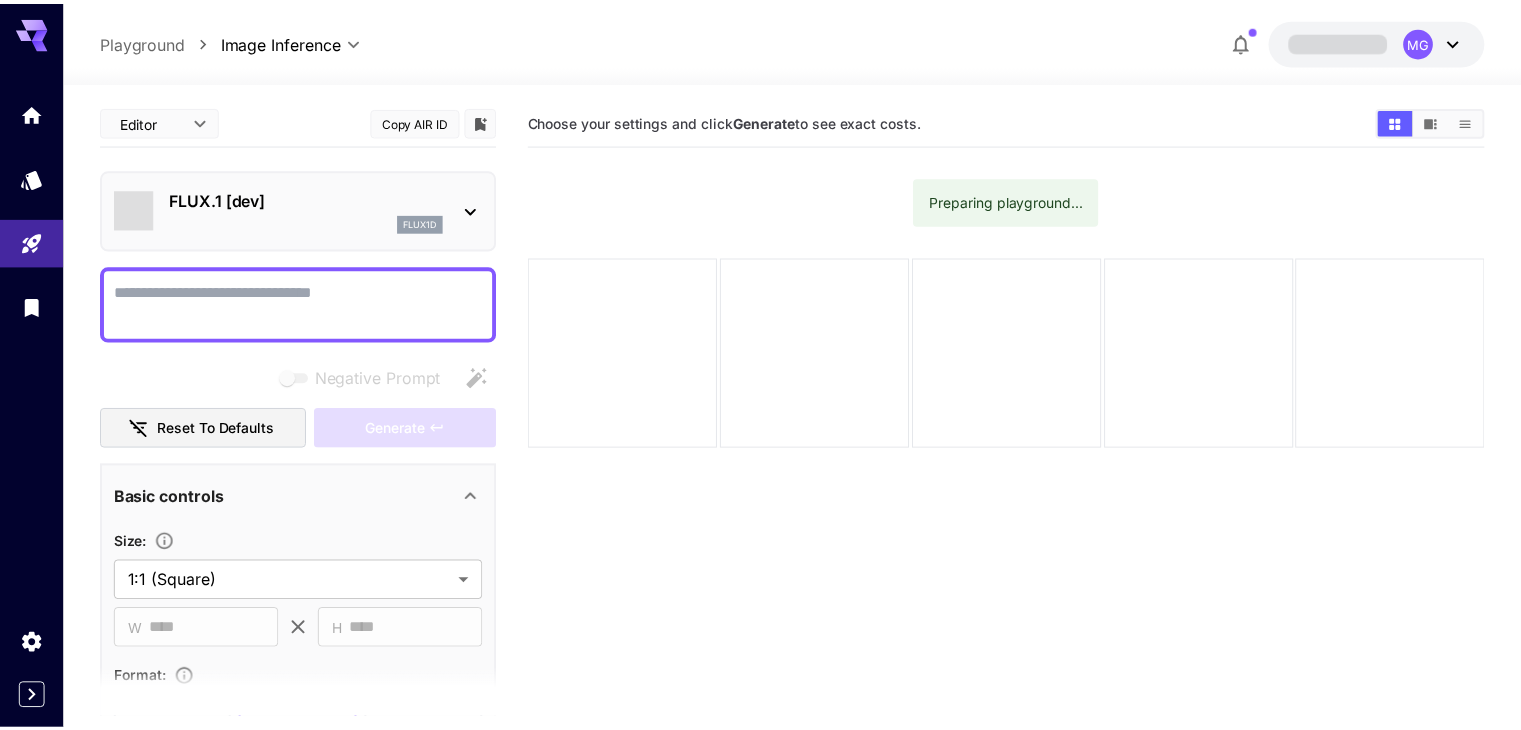 scroll, scrollTop: 158, scrollLeft: 0, axis: vertical 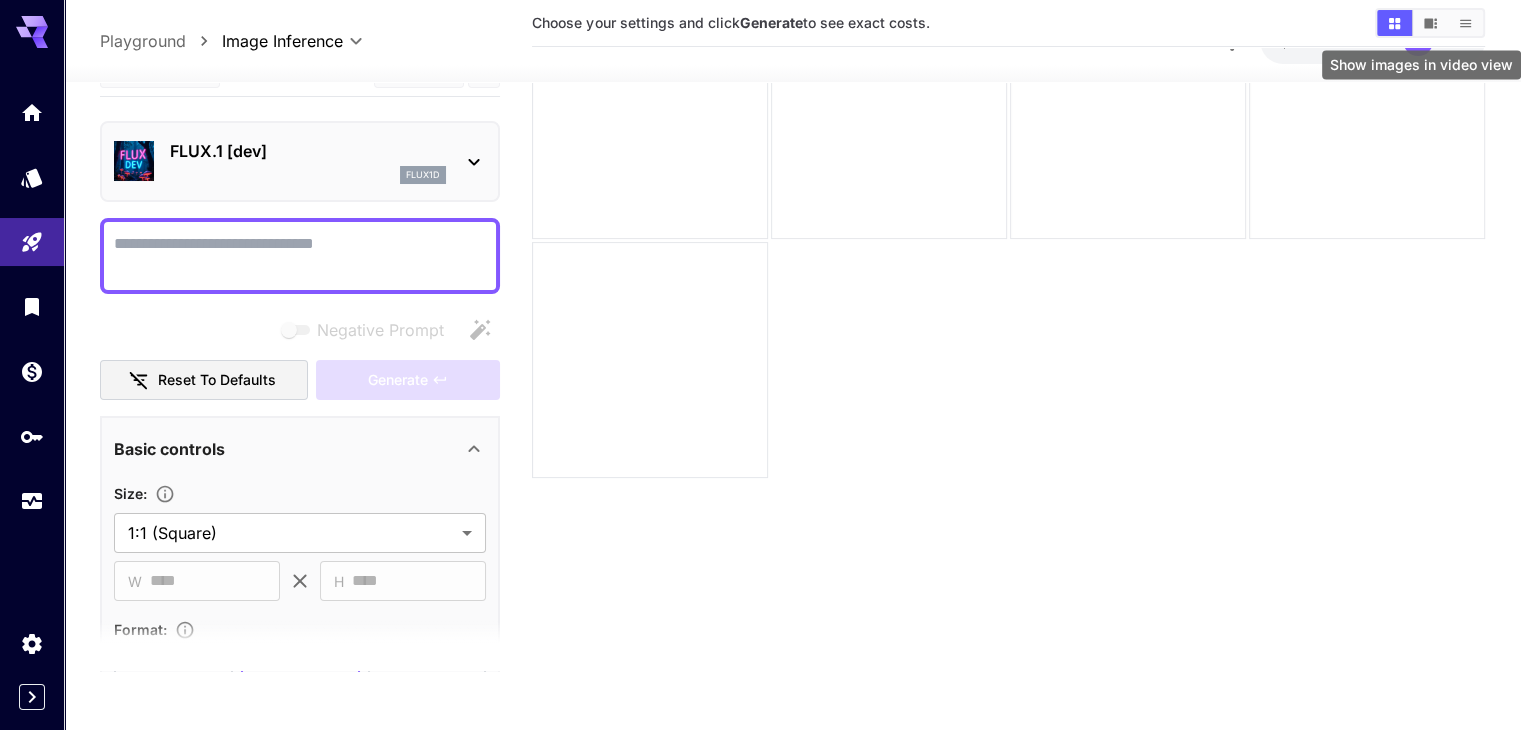 click 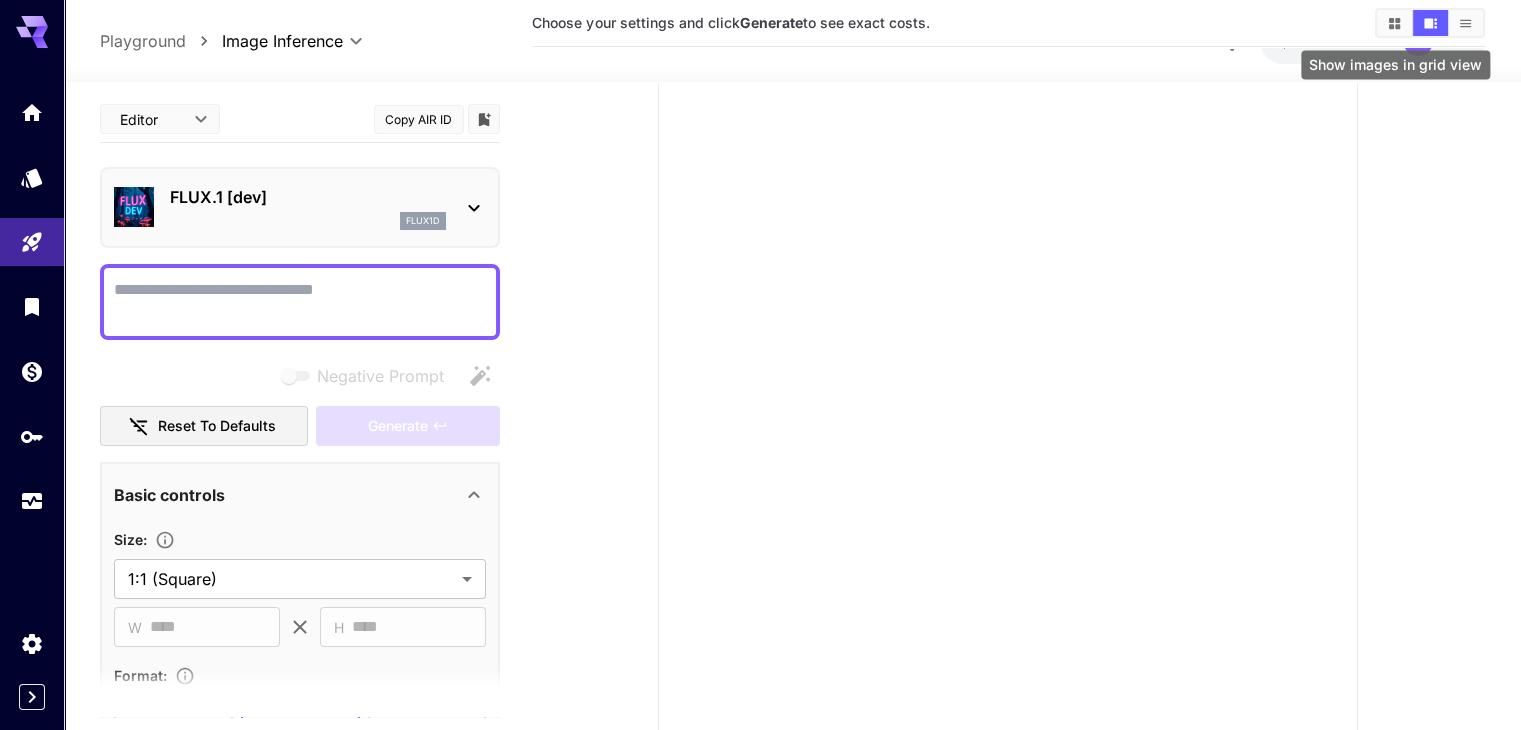 click 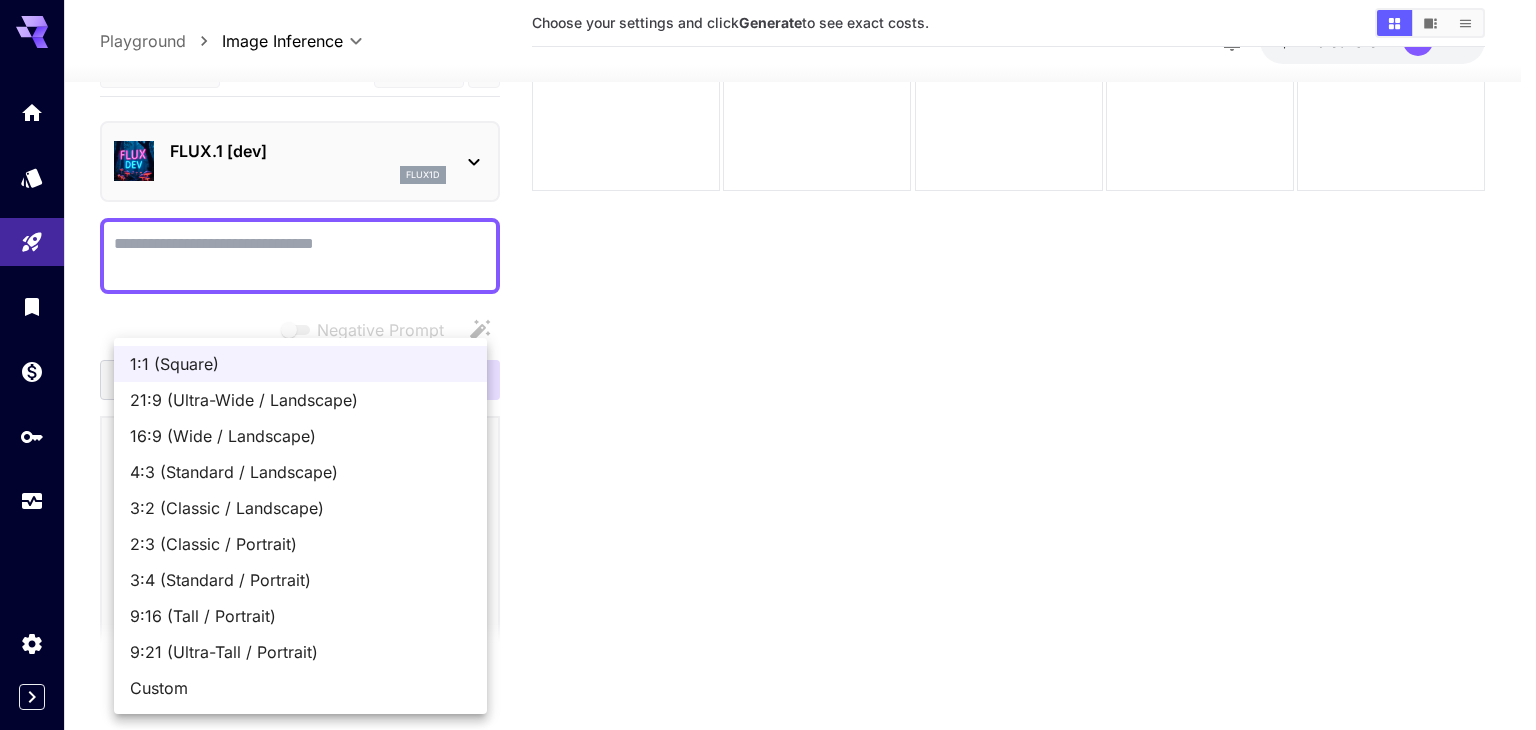 click on "**********" at bounding box center (768, 286) 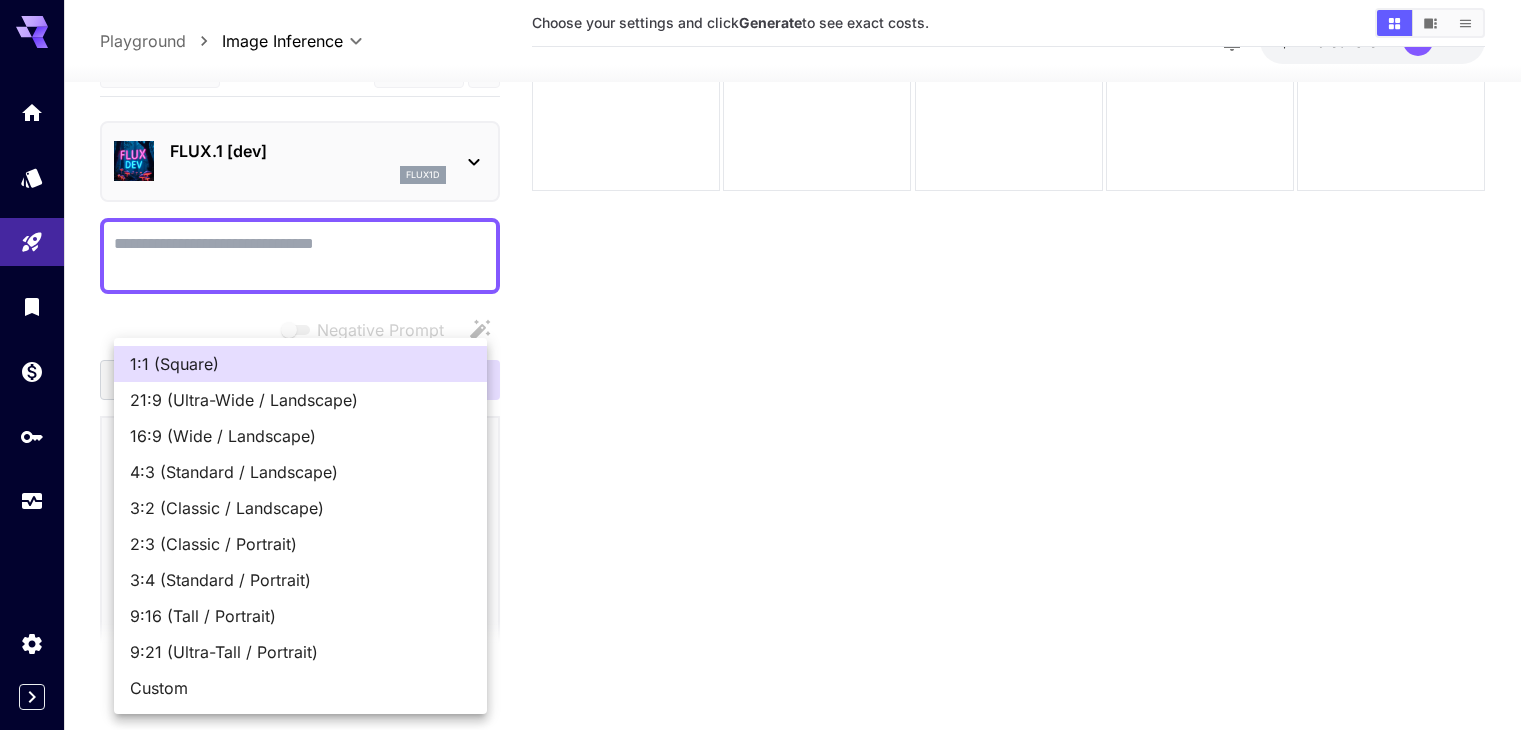 type 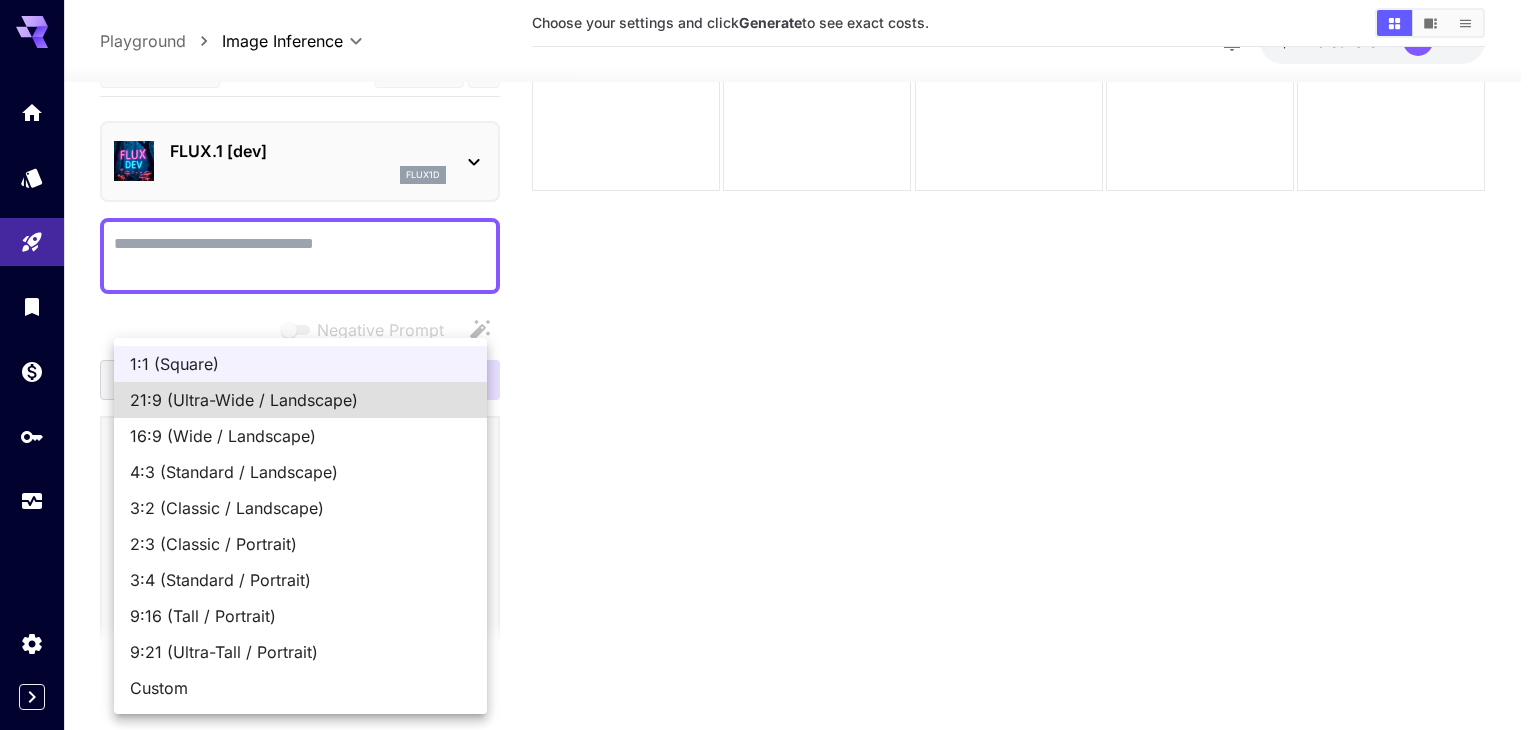 type 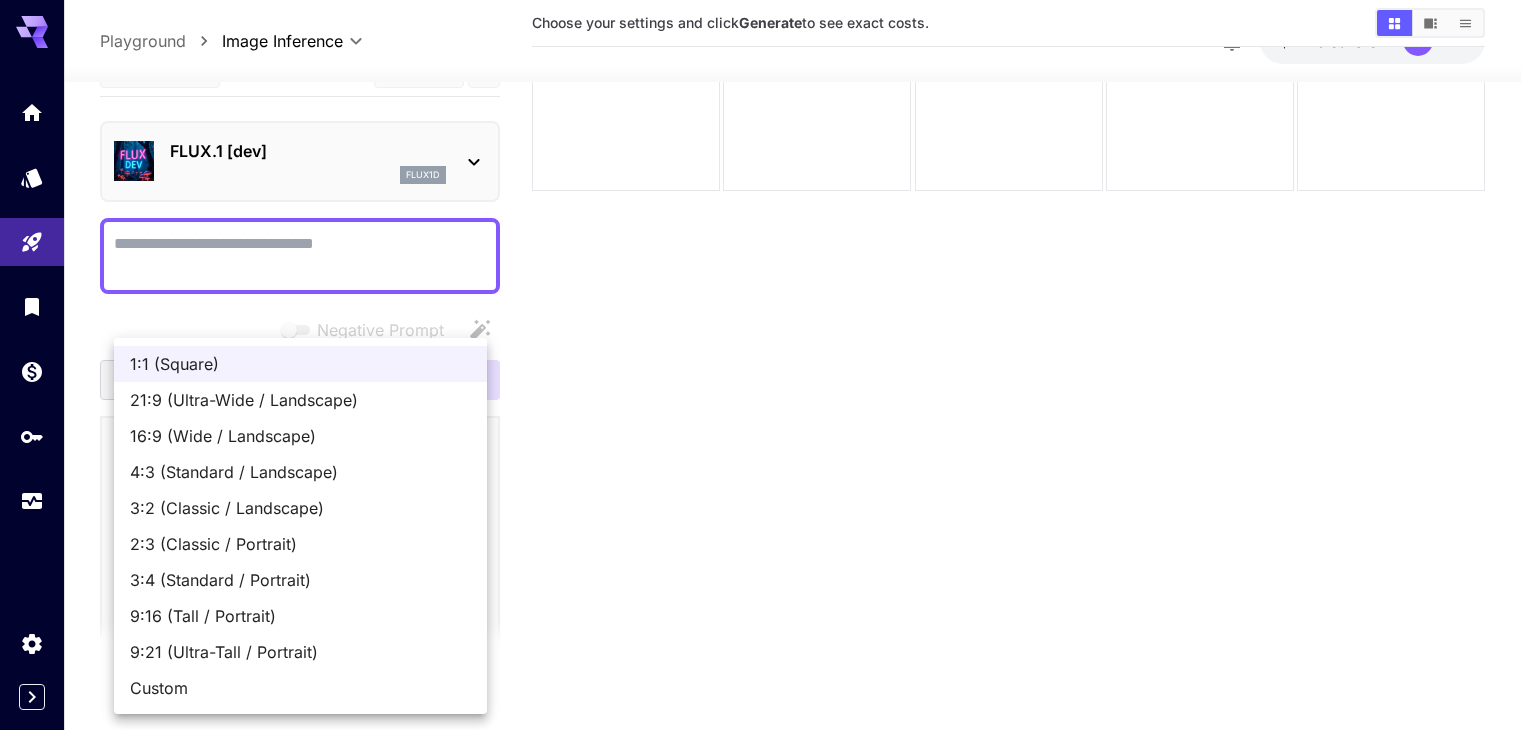 click at bounding box center (768, 365) 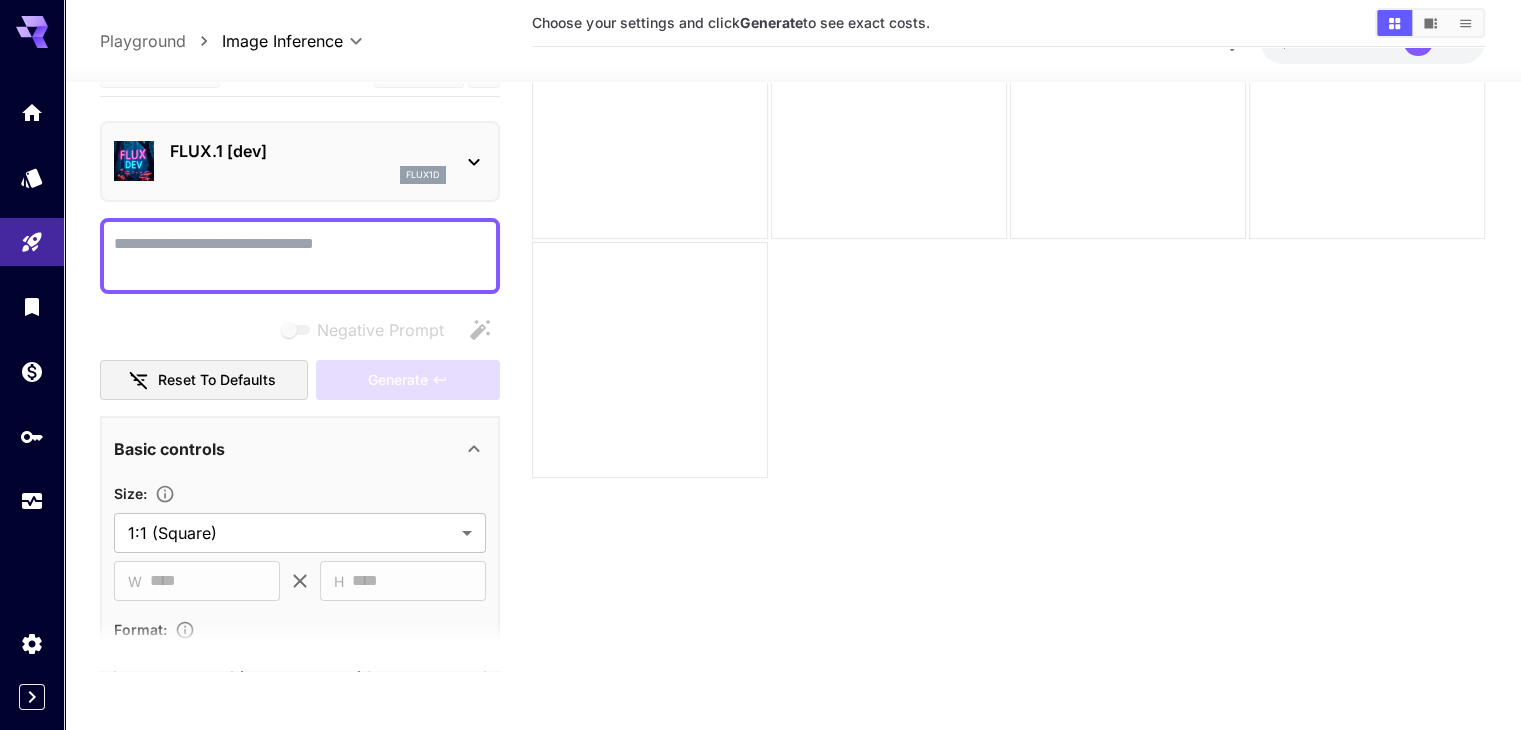 click on "Negative Prompt" at bounding box center [300, 255] 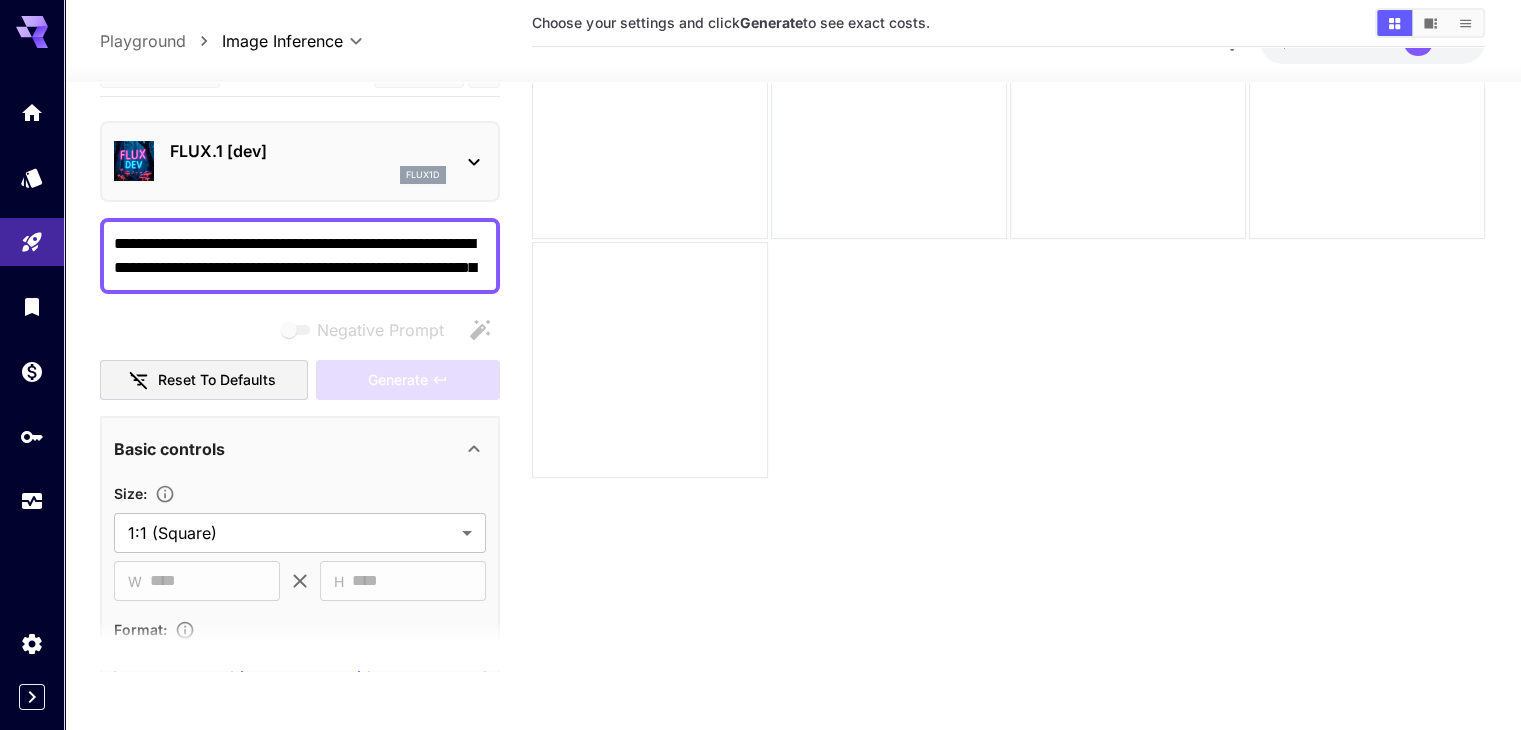 scroll, scrollTop: 279, scrollLeft: 0, axis: vertical 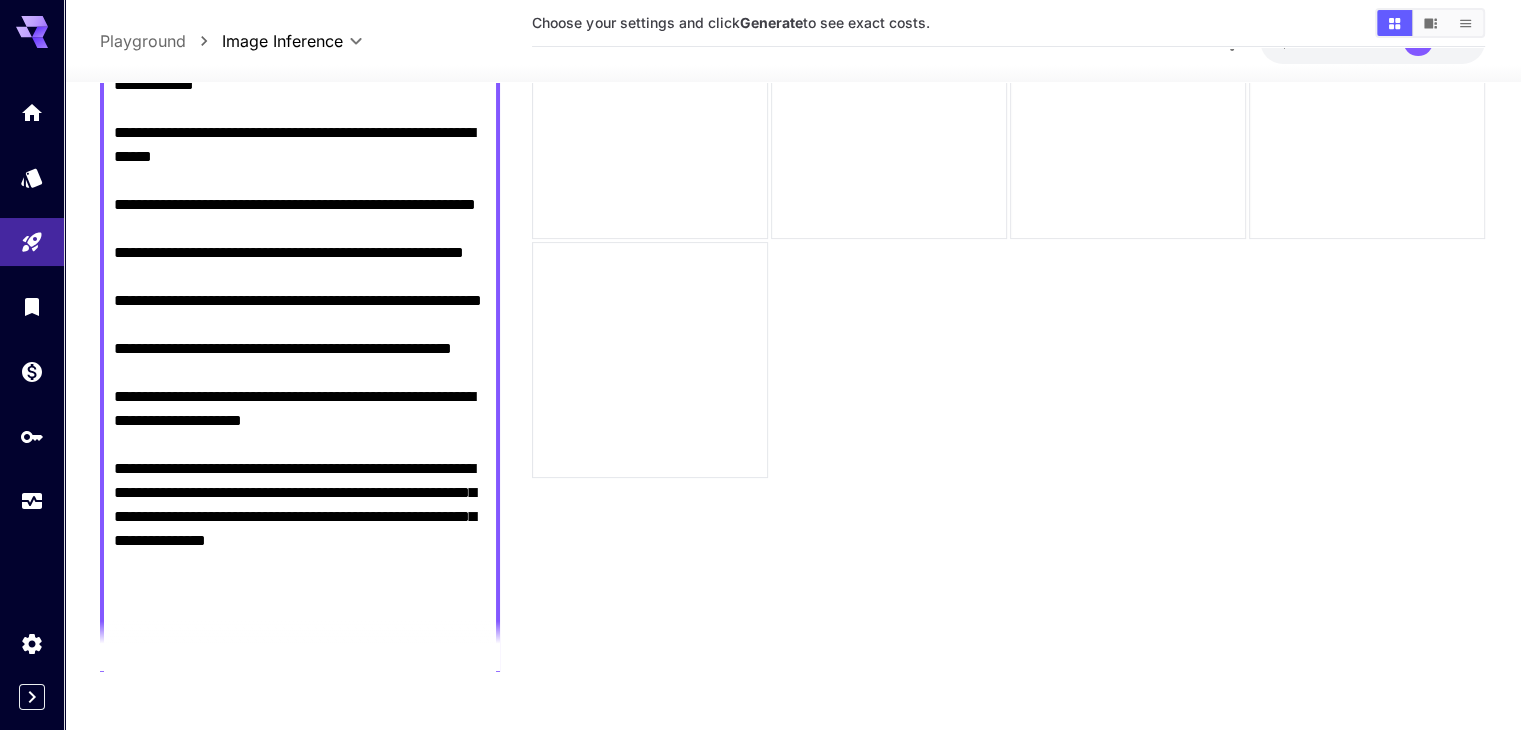 click on "**********" at bounding box center (300, 312) 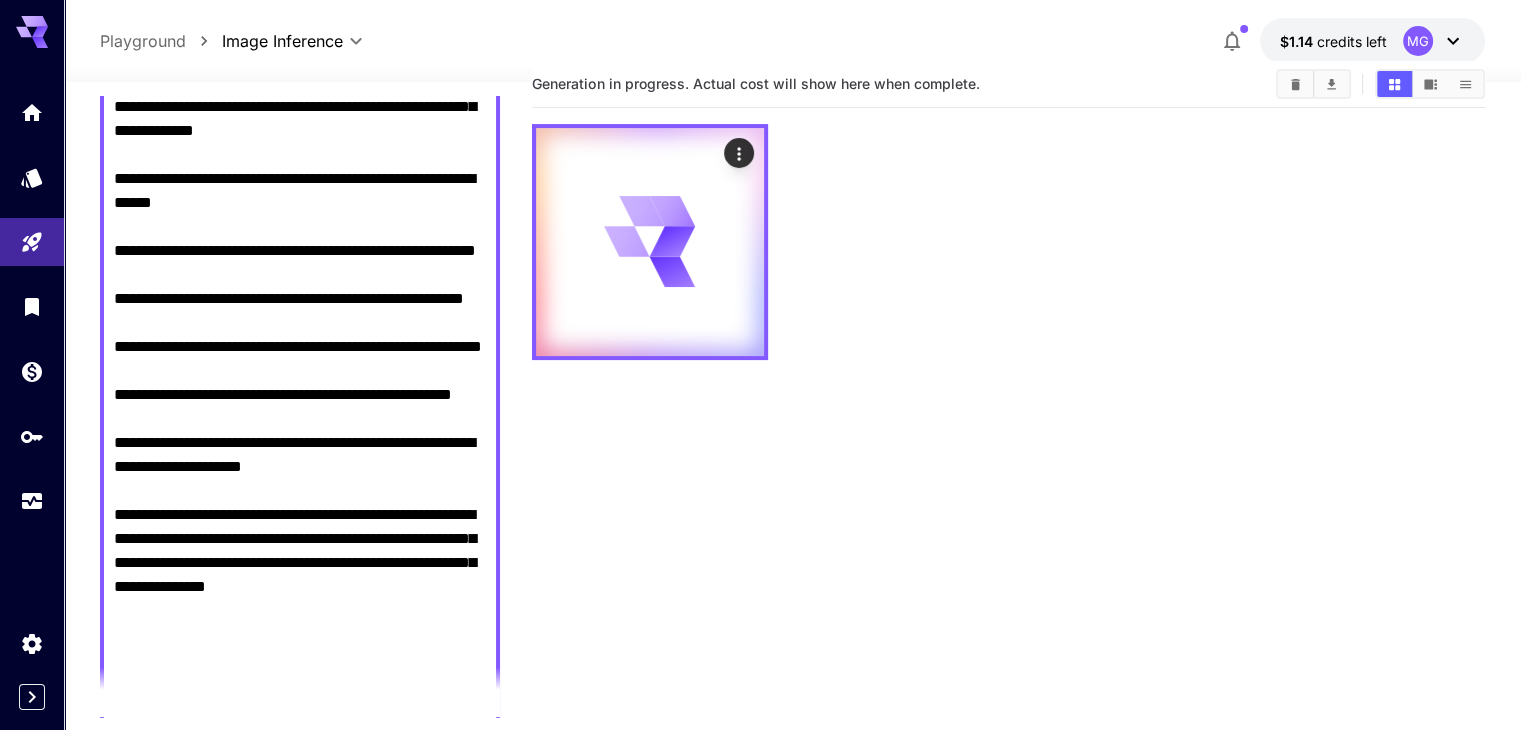scroll, scrollTop: 0, scrollLeft: 0, axis: both 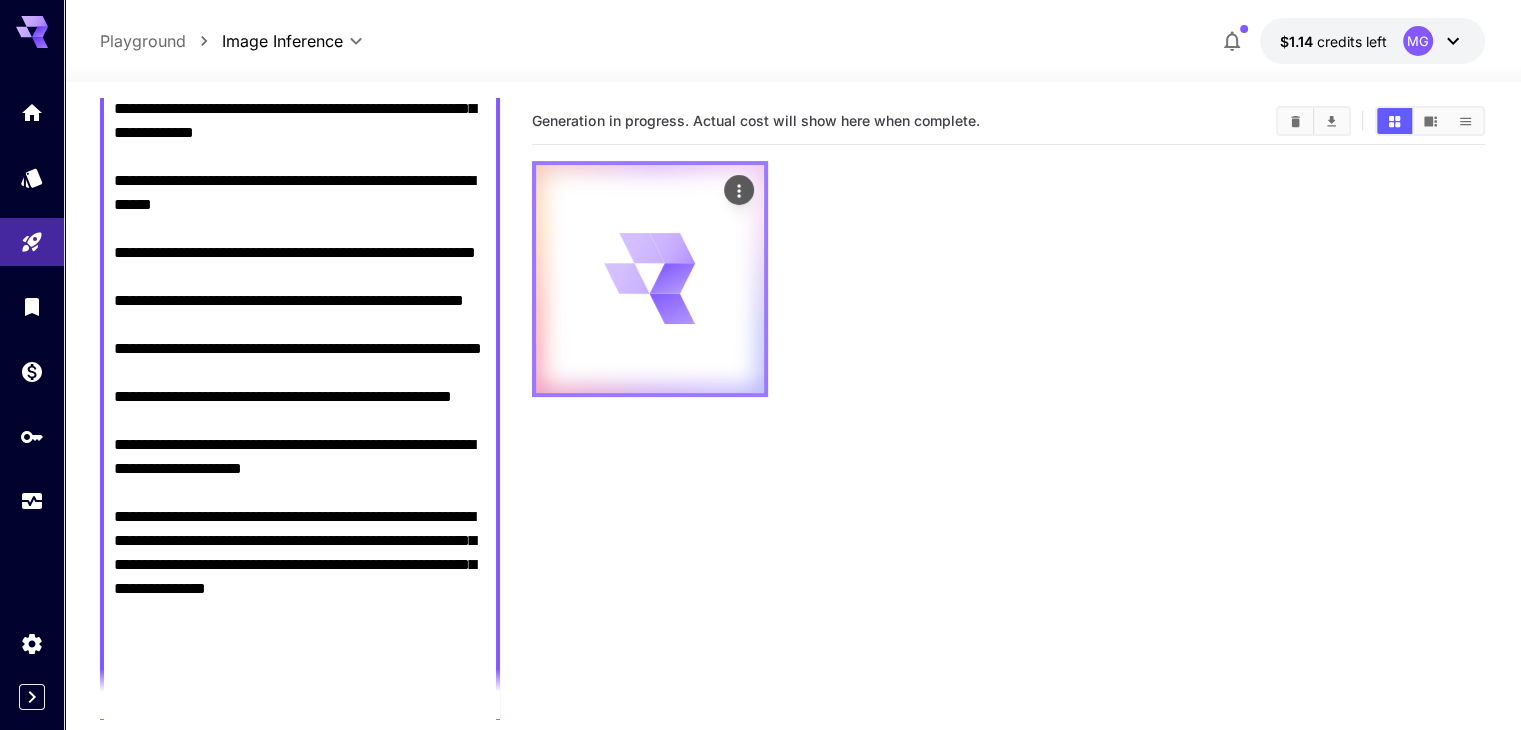 type on "**********" 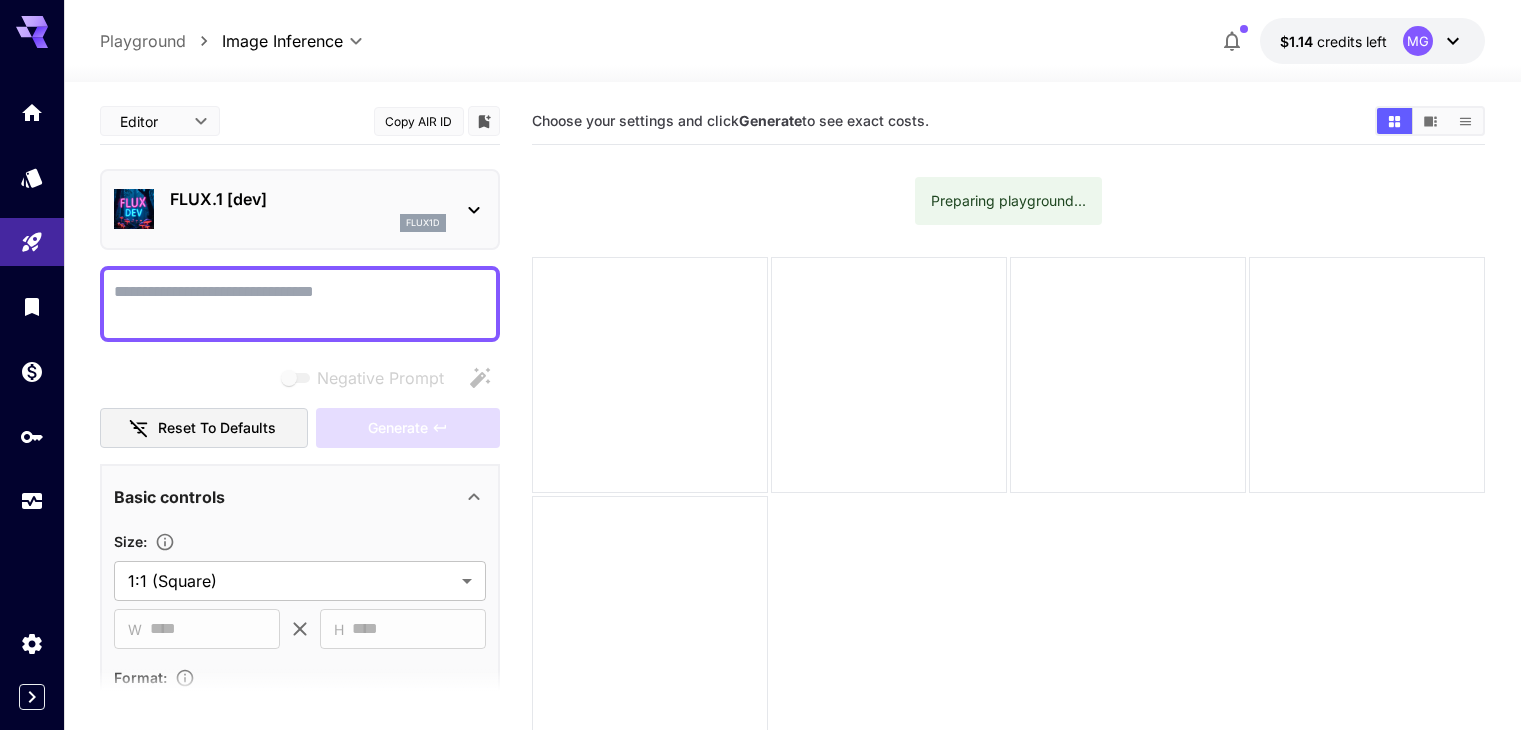 scroll, scrollTop: 0, scrollLeft: 0, axis: both 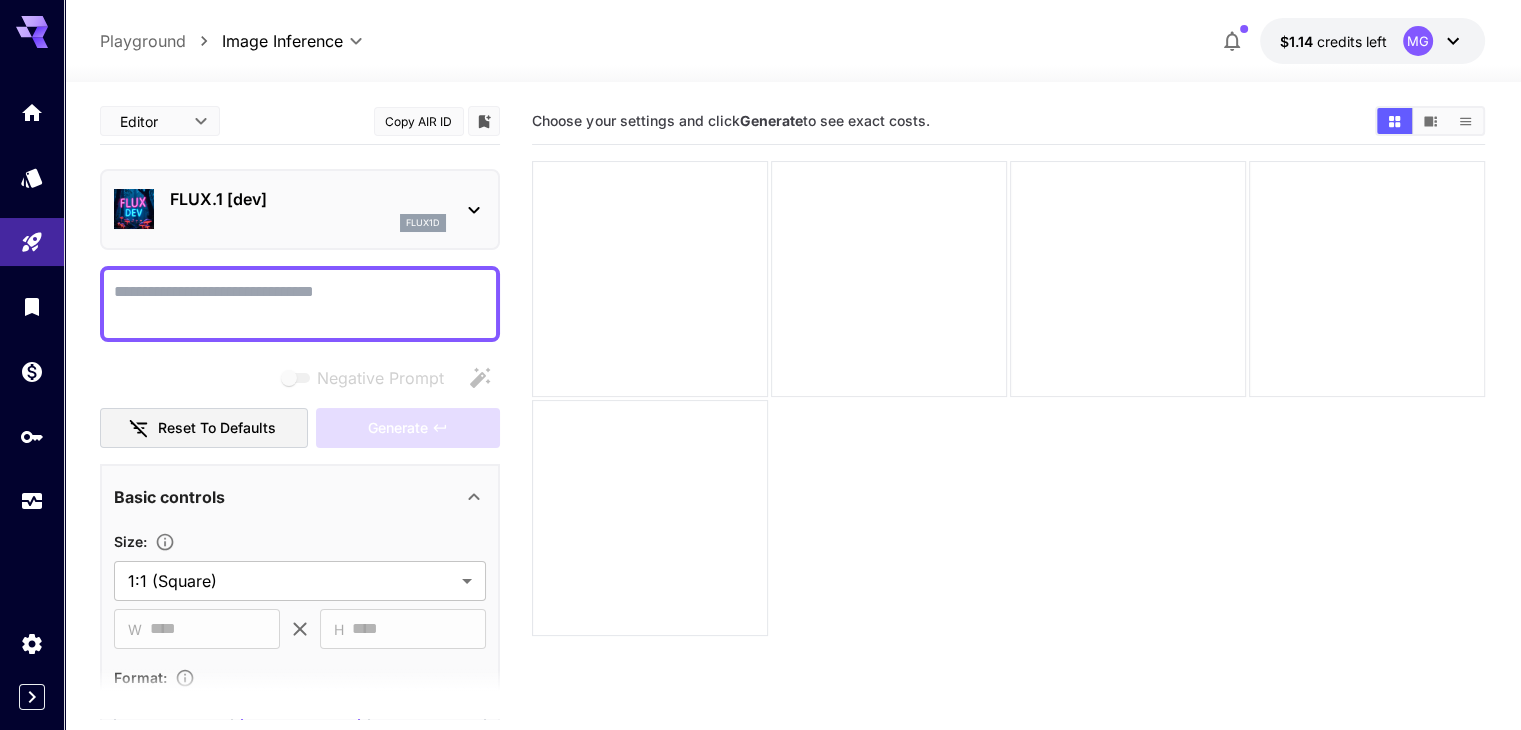 click on "Negative Prompt" at bounding box center [300, 304] 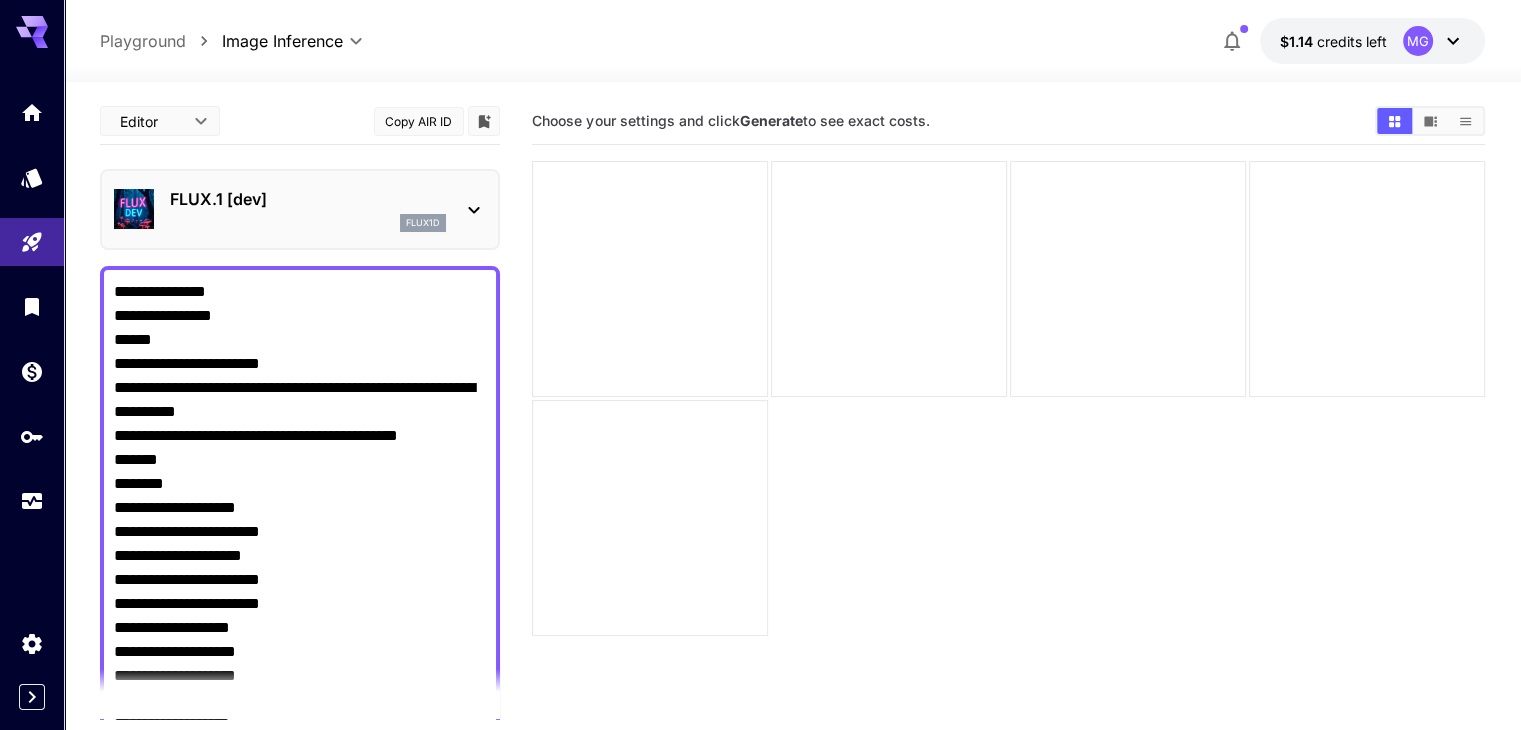 scroll, scrollTop: 8558, scrollLeft: 0, axis: vertical 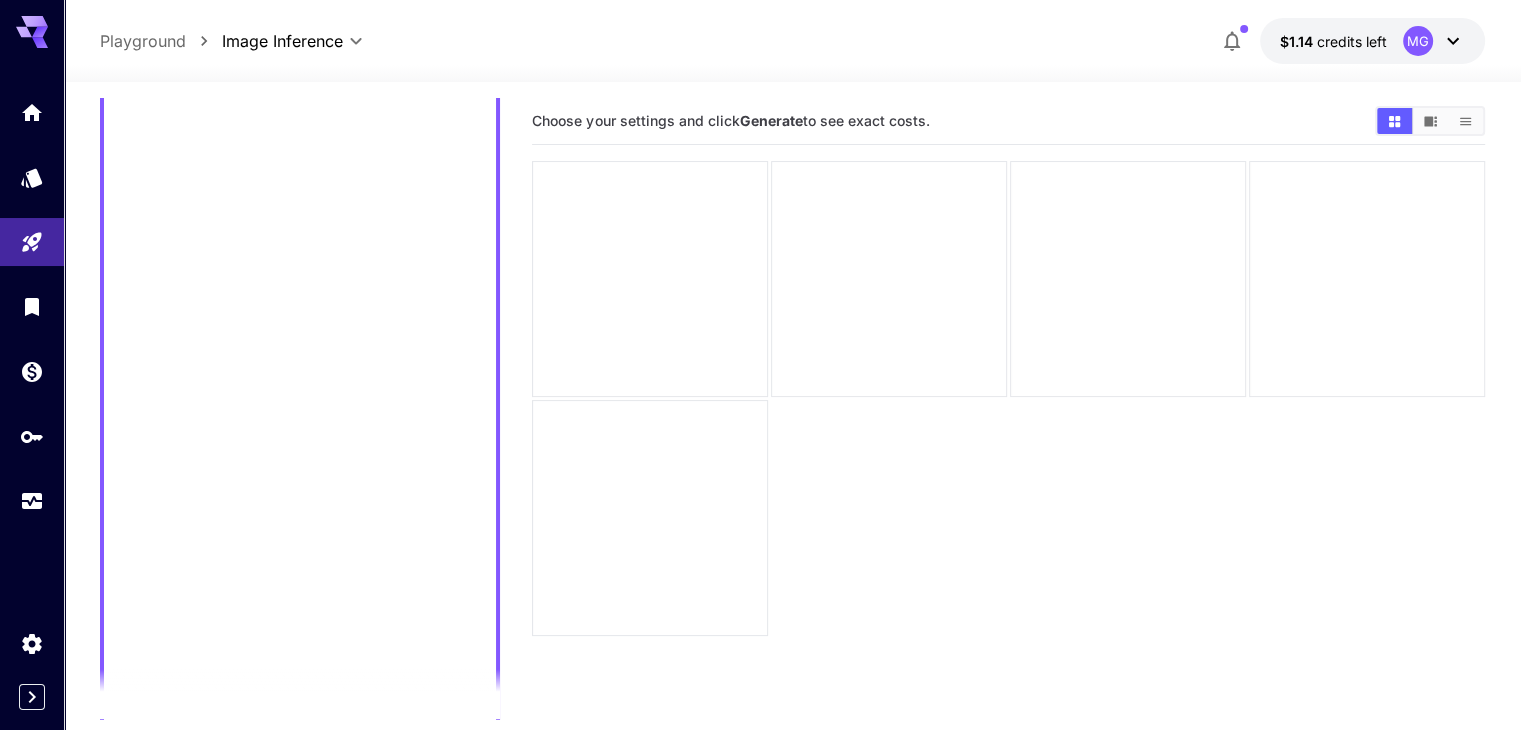 type 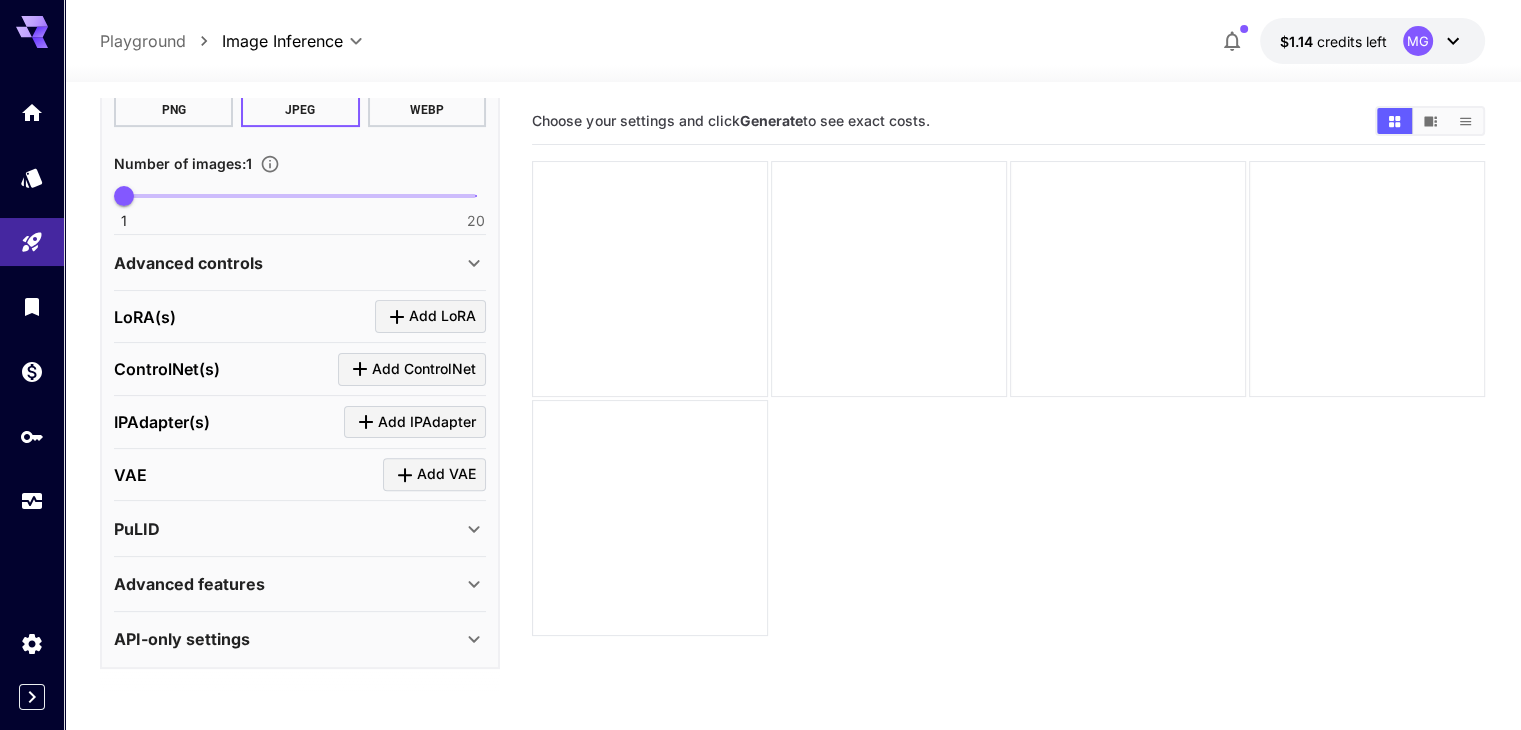 scroll, scrollTop: 595, scrollLeft: 0, axis: vertical 